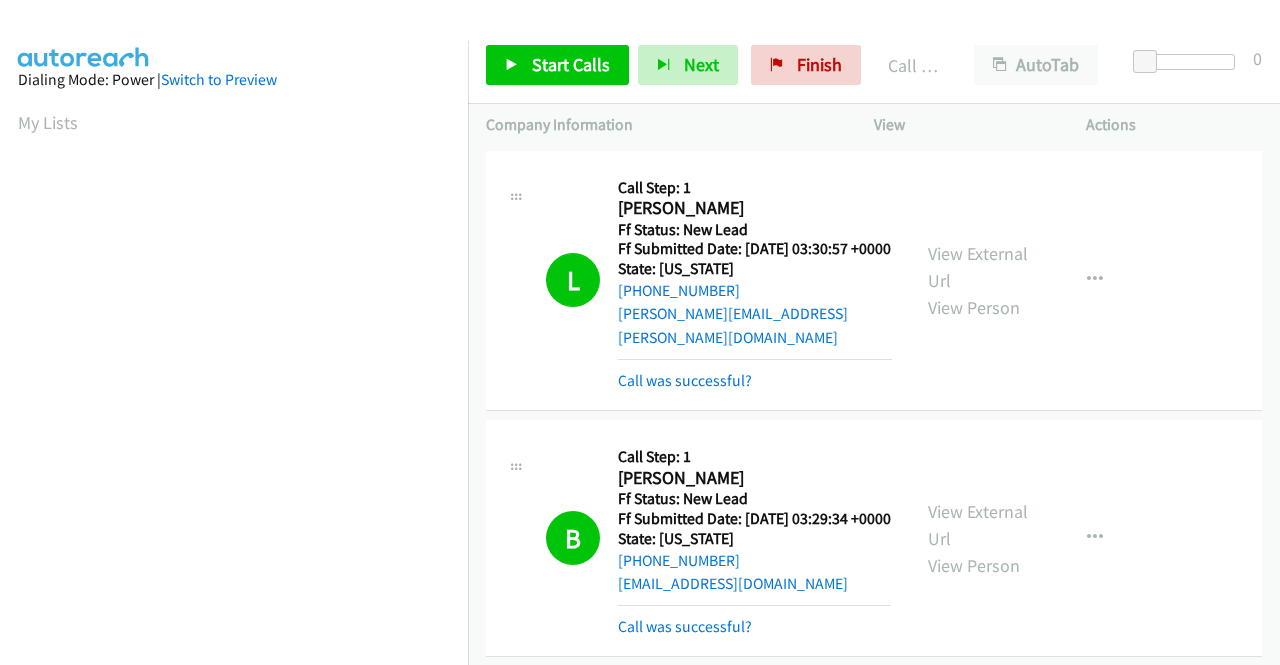 scroll, scrollTop: 0, scrollLeft: 0, axis: both 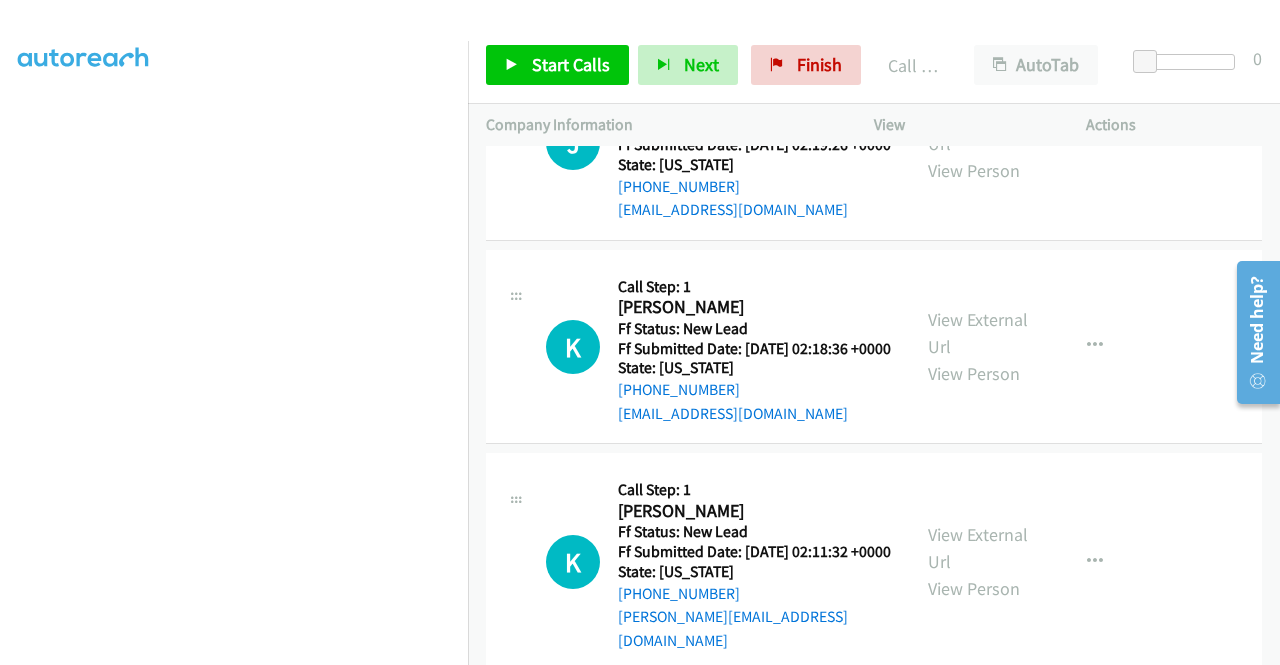 click on "Call was successful?" at bounding box center (685, 6) 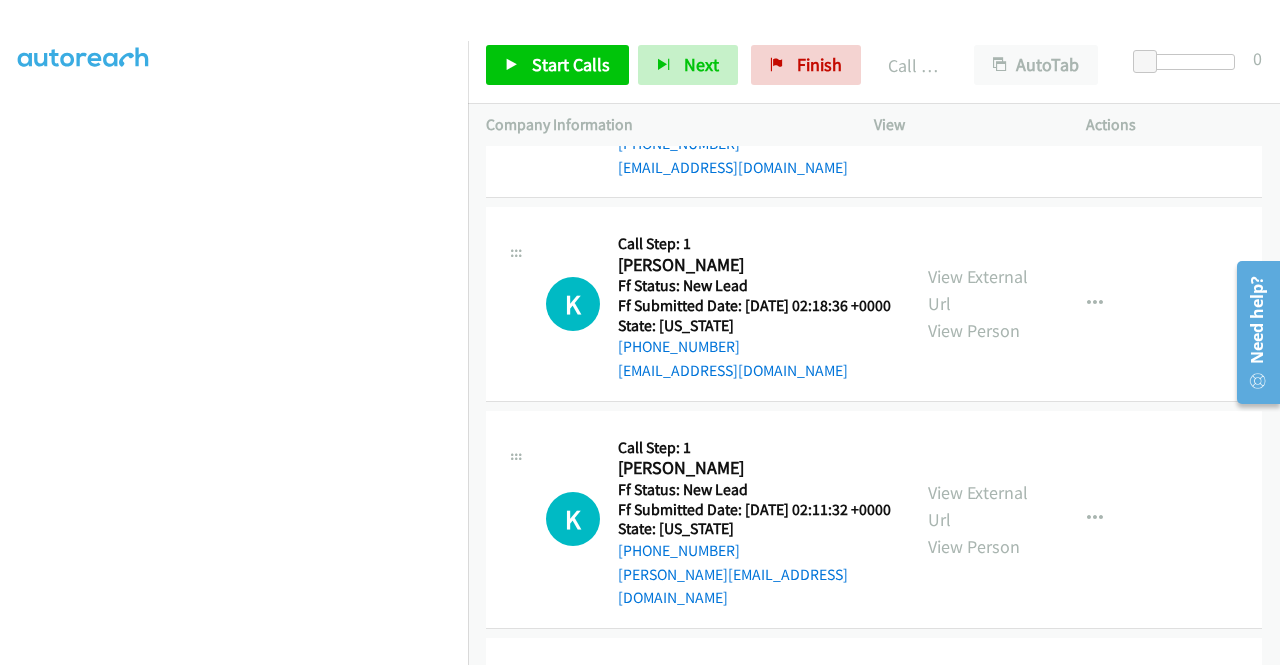 drag, startPoint x: 1025, startPoint y: 189, endPoint x: 1016, endPoint y: 171, distance: 20.12461 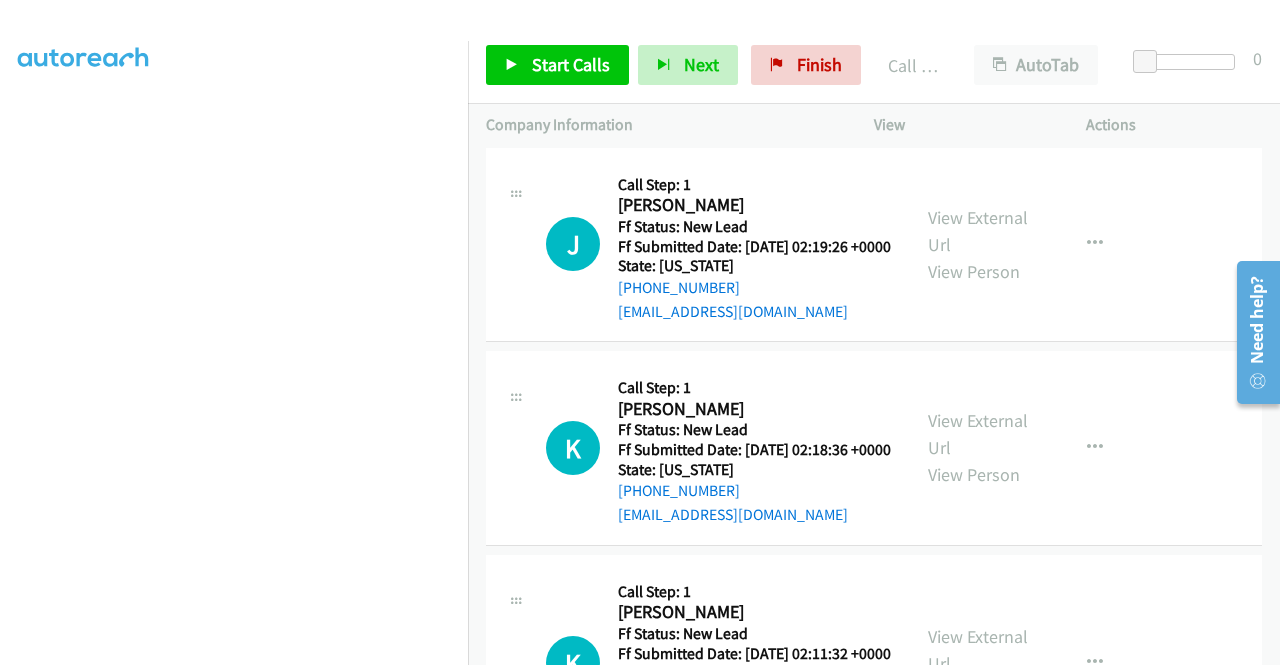 scroll, scrollTop: 3748, scrollLeft: 0, axis: vertical 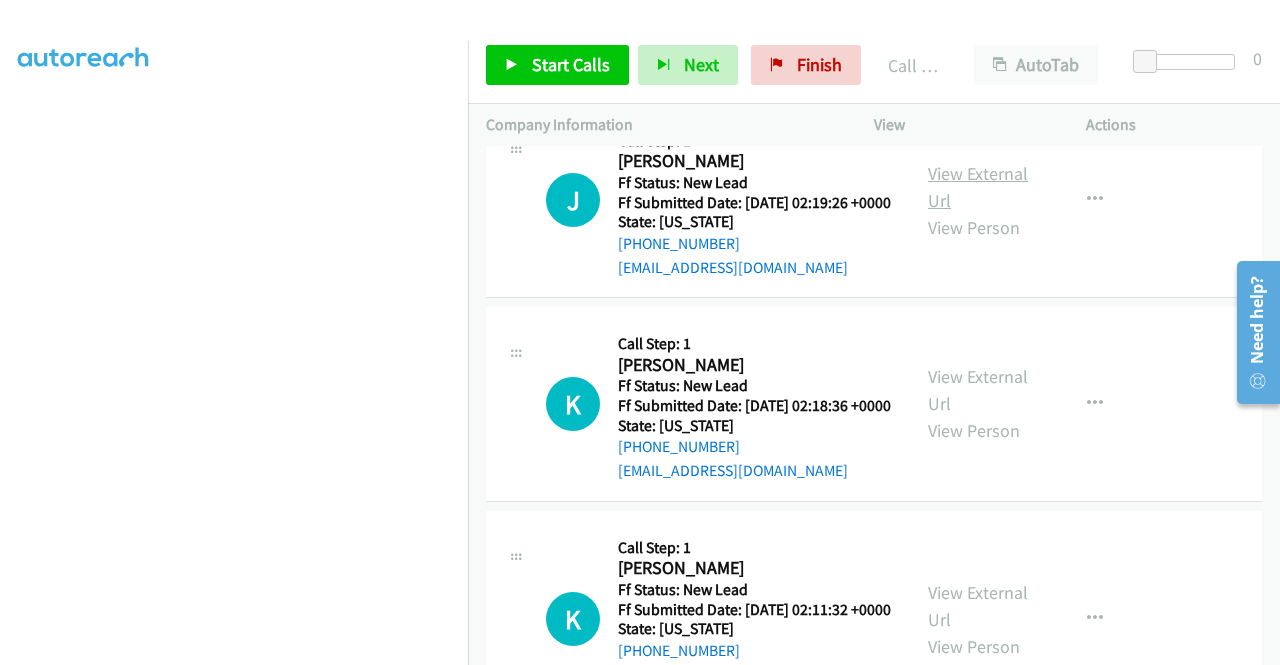 click on "View External Url" at bounding box center (978, 187) 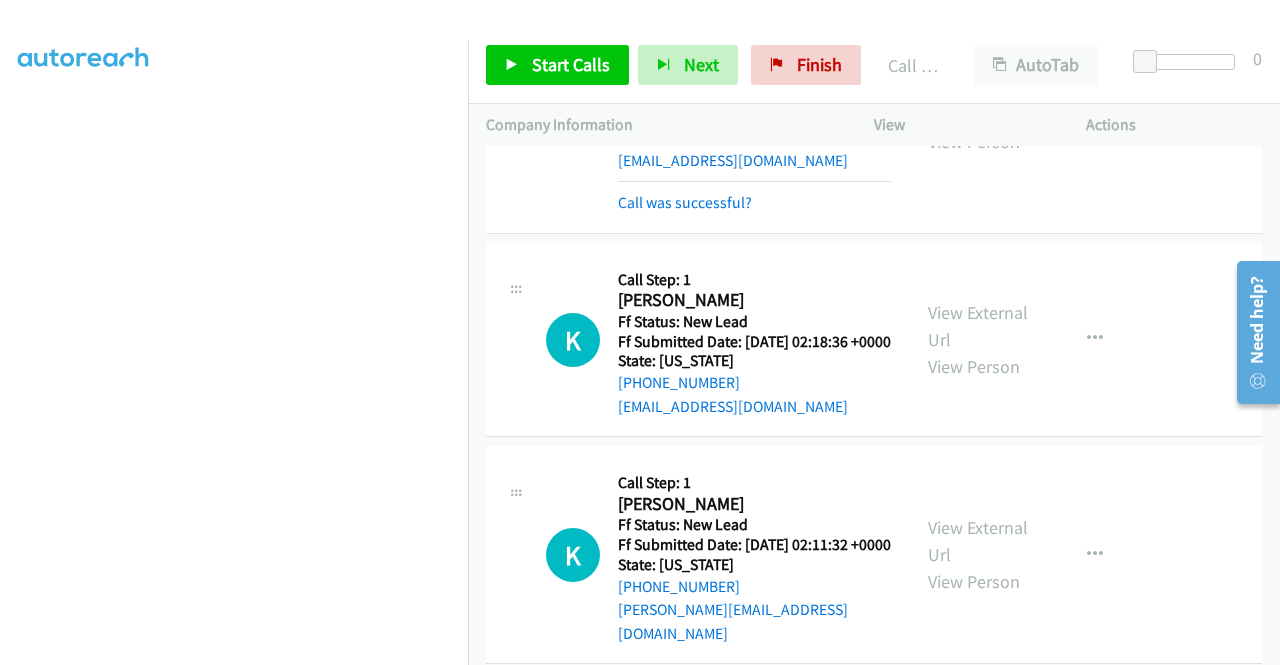 scroll, scrollTop: 4048, scrollLeft: 0, axis: vertical 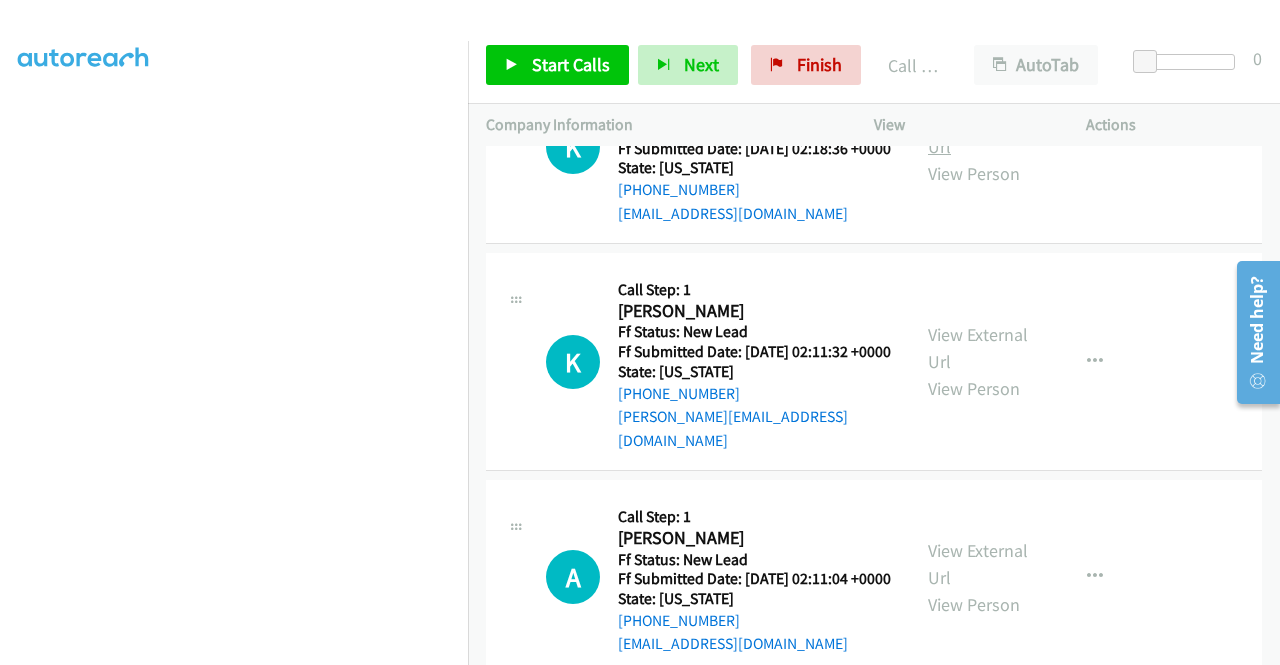 click on "View External Url" at bounding box center [978, 133] 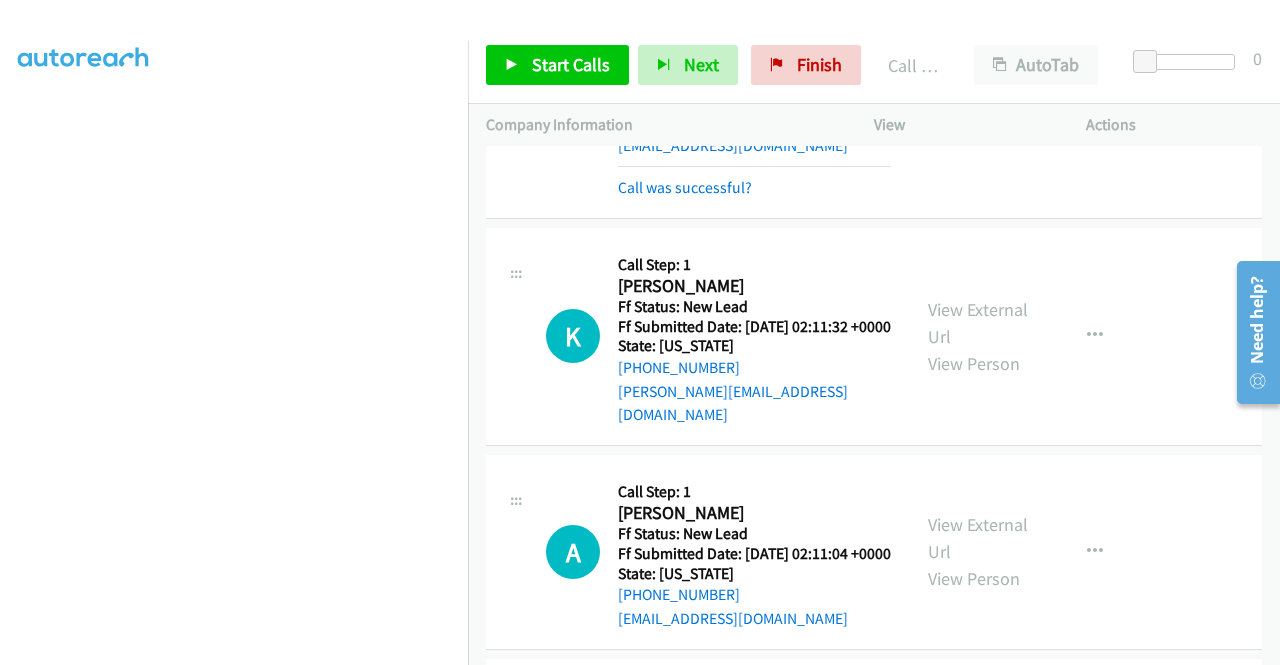 scroll, scrollTop: 4148, scrollLeft: 0, axis: vertical 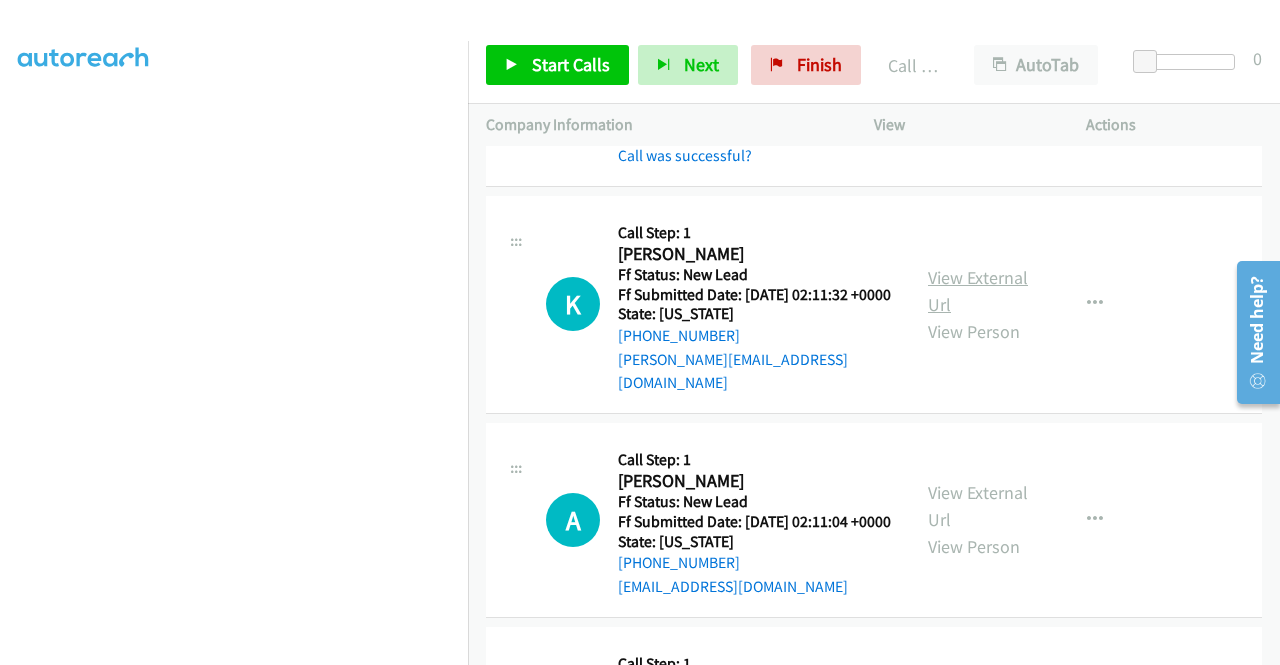 click on "View External Url" at bounding box center [978, 291] 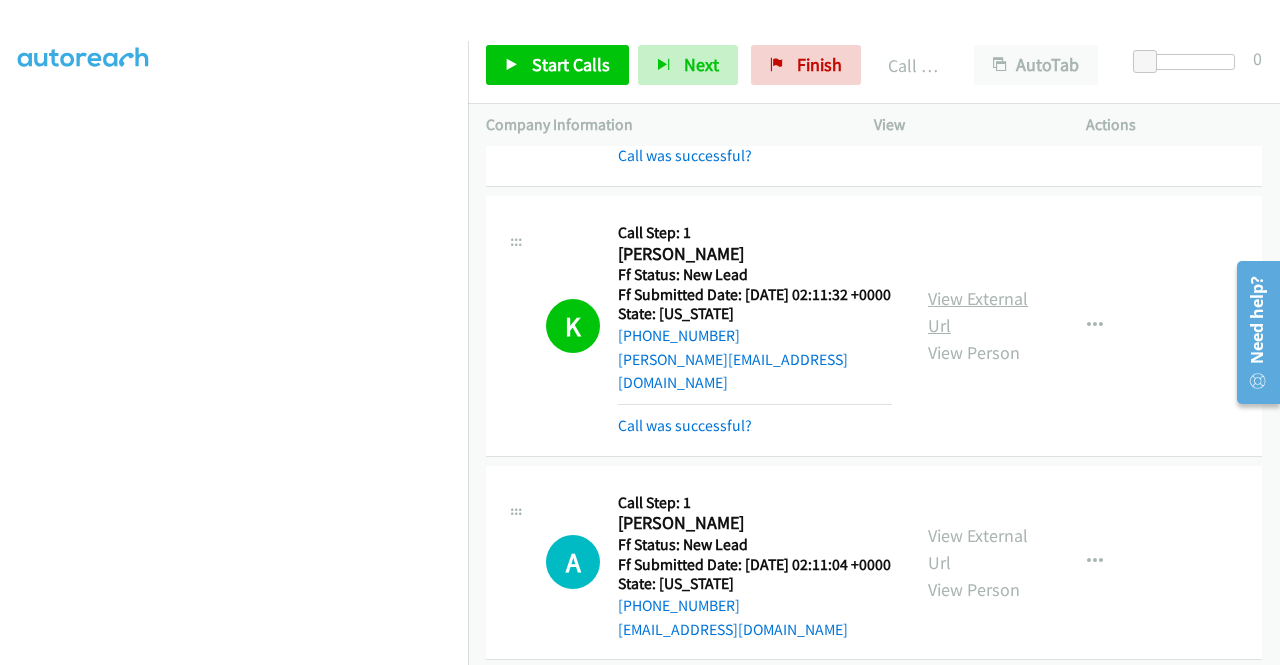 scroll, scrollTop: 456, scrollLeft: 0, axis: vertical 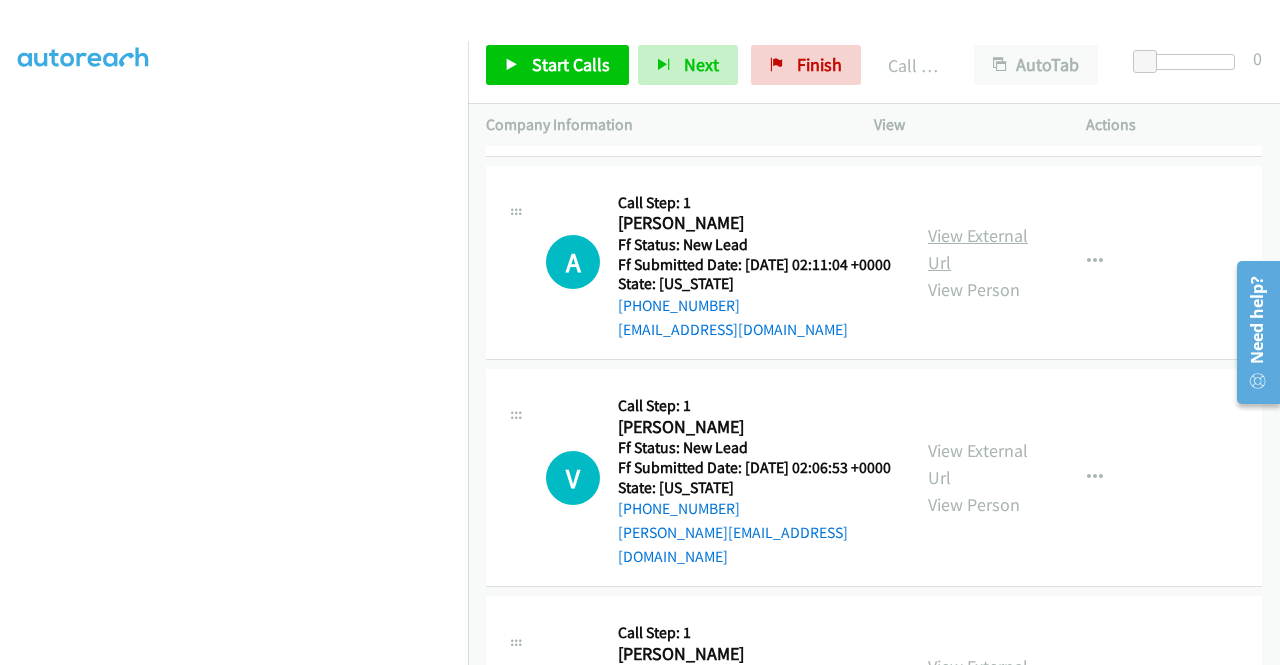 click on "View External Url" at bounding box center [978, 249] 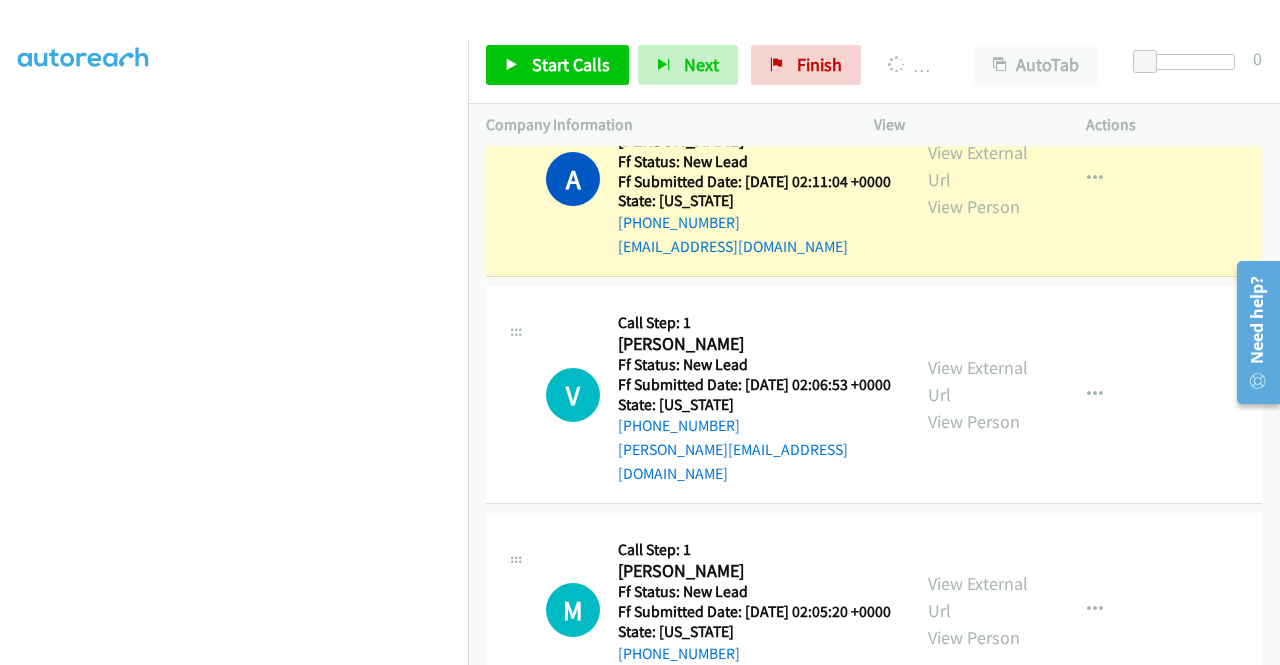 scroll, scrollTop: 4648, scrollLeft: 0, axis: vertical 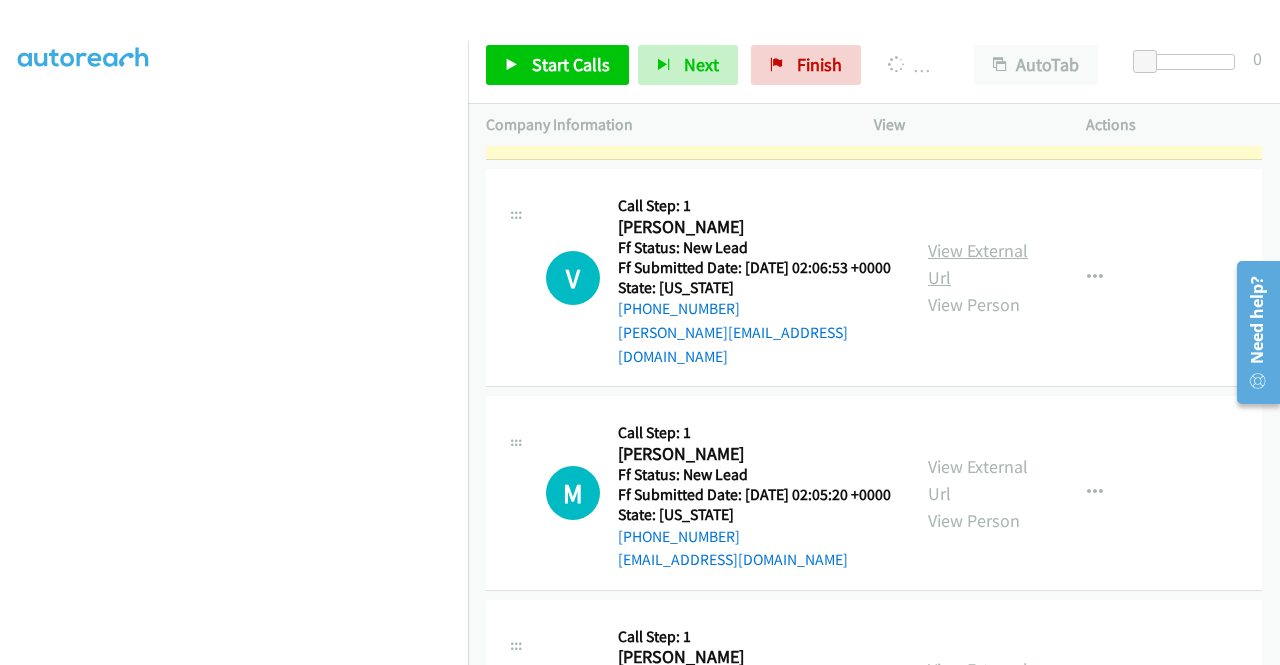 click on "View External Url" at bounding box center (978, 264) 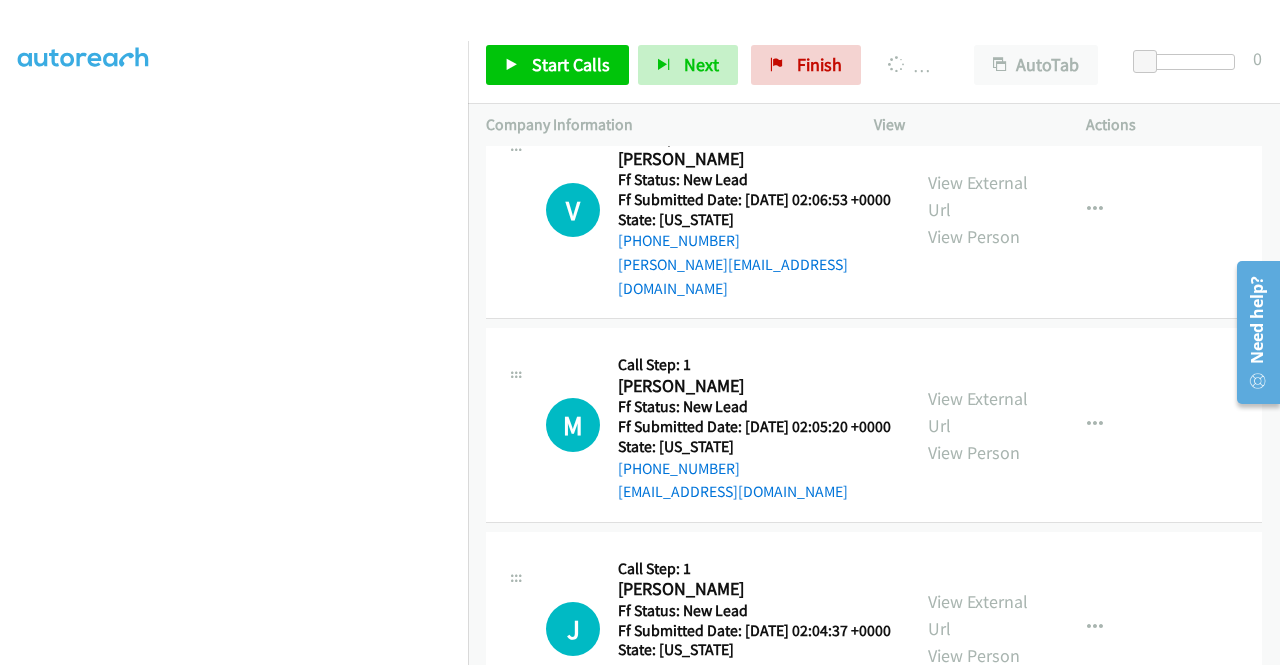 scroll, scrollTop: 4748, scrollLeft: 0, axis: vertical 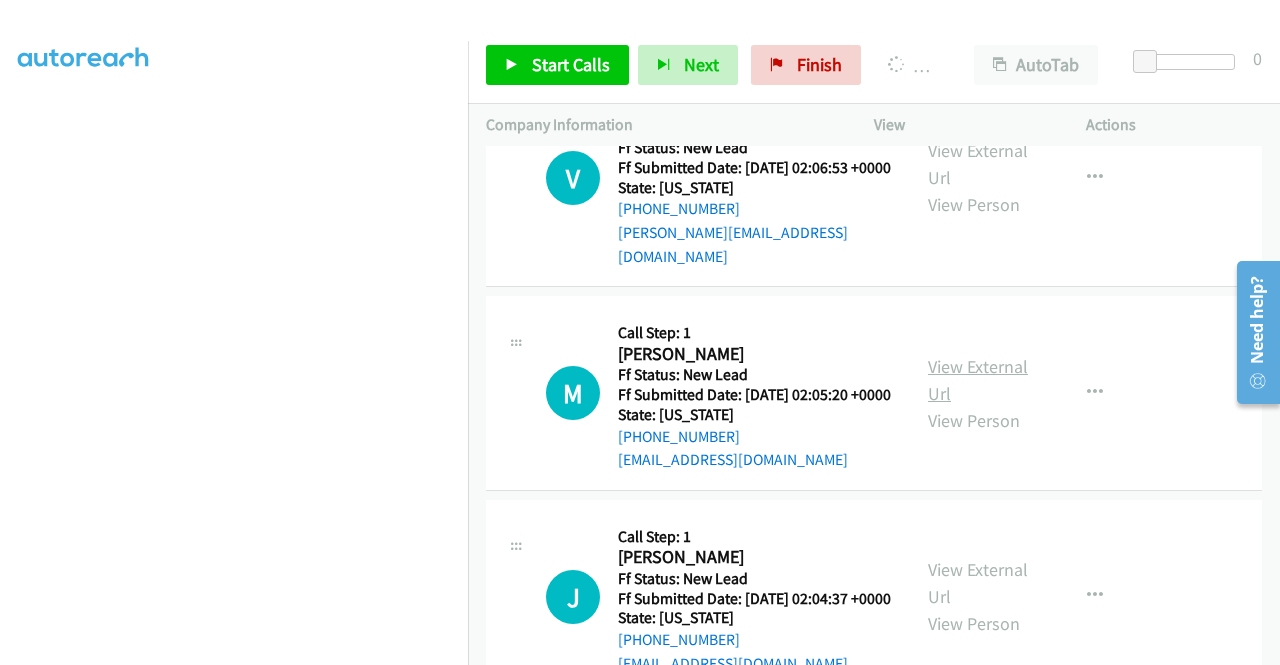 click on "View External Url" at bounding box center [978, 380] 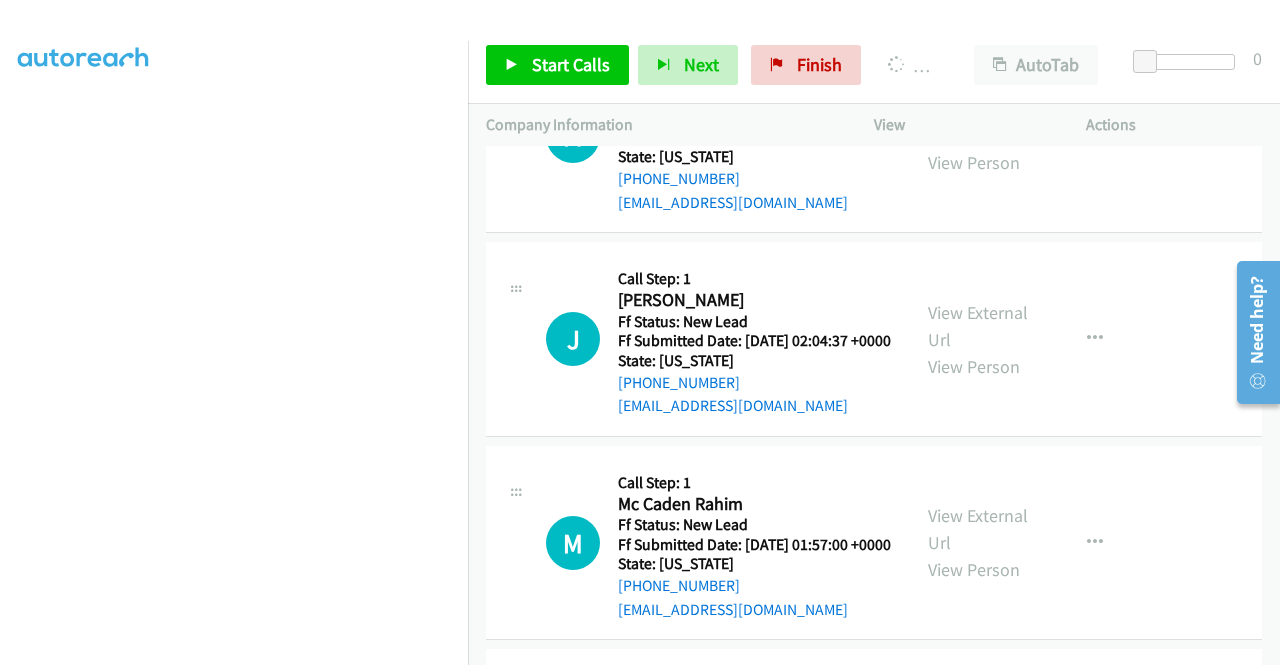 scroll, scrollTop: 5248, scrollLeft: 0, axis: vertical 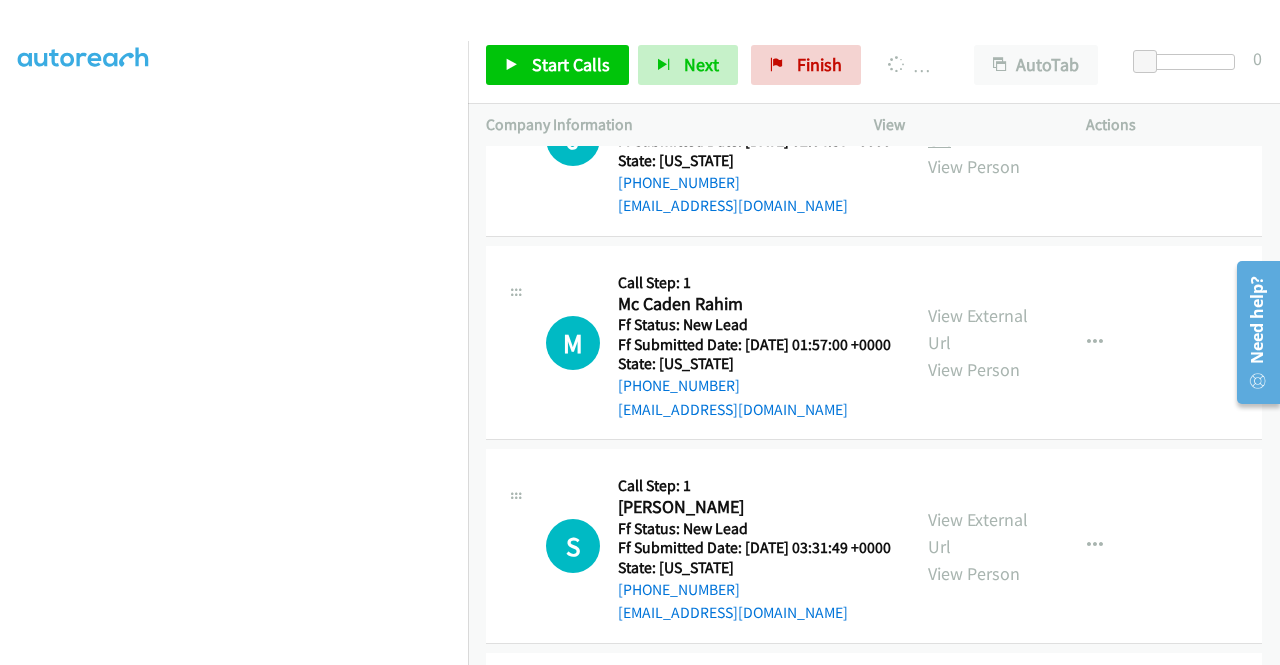 click on "View External Url" at bounding box center (978, 126) 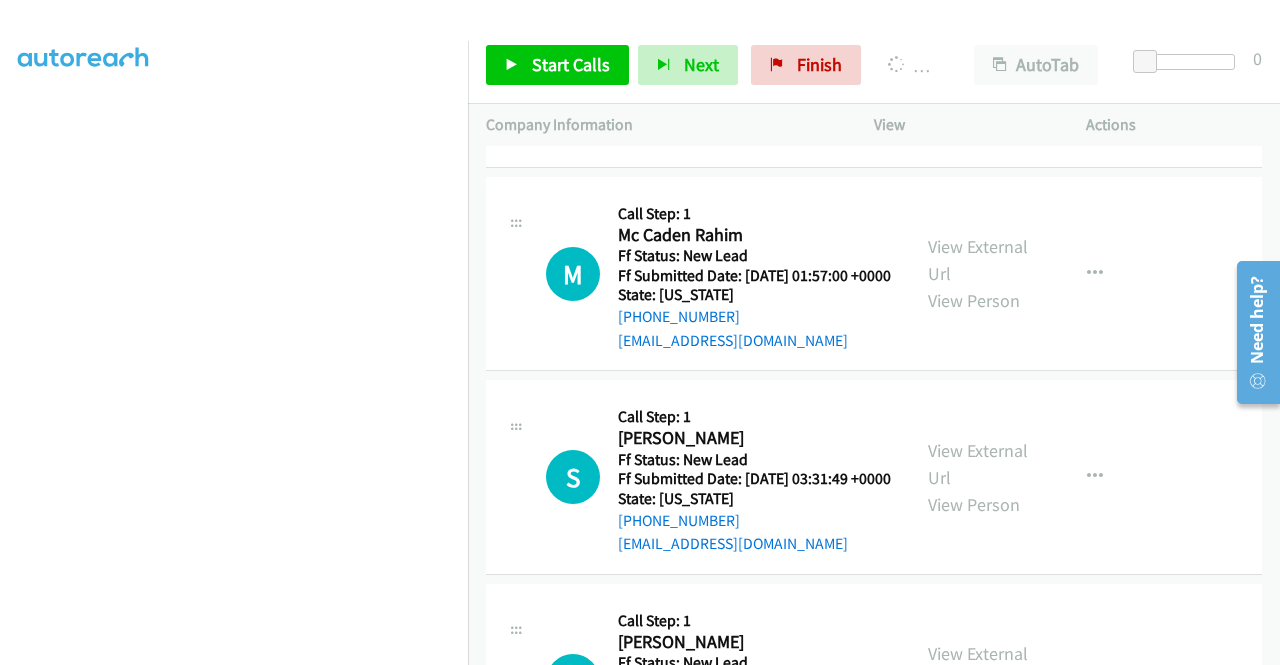scroll, scrollTop: 5348, scrollLeft: 0, axis: vertical 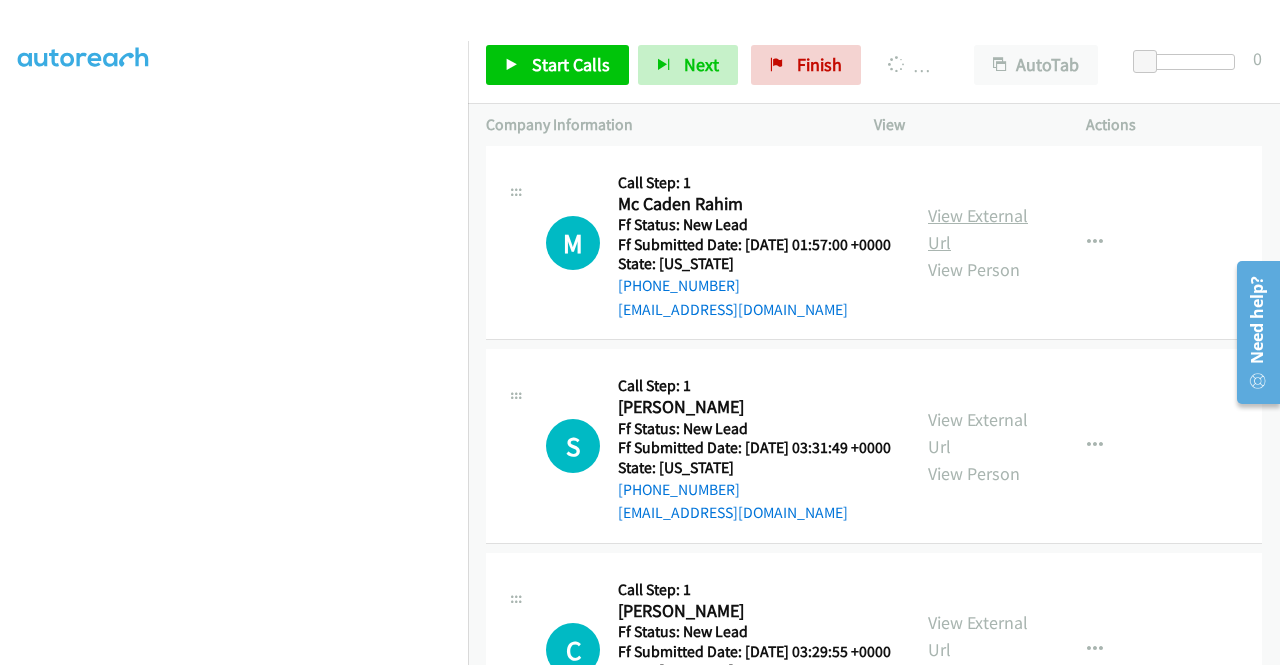 click on "View External Url" at bounding box center [978, 229] 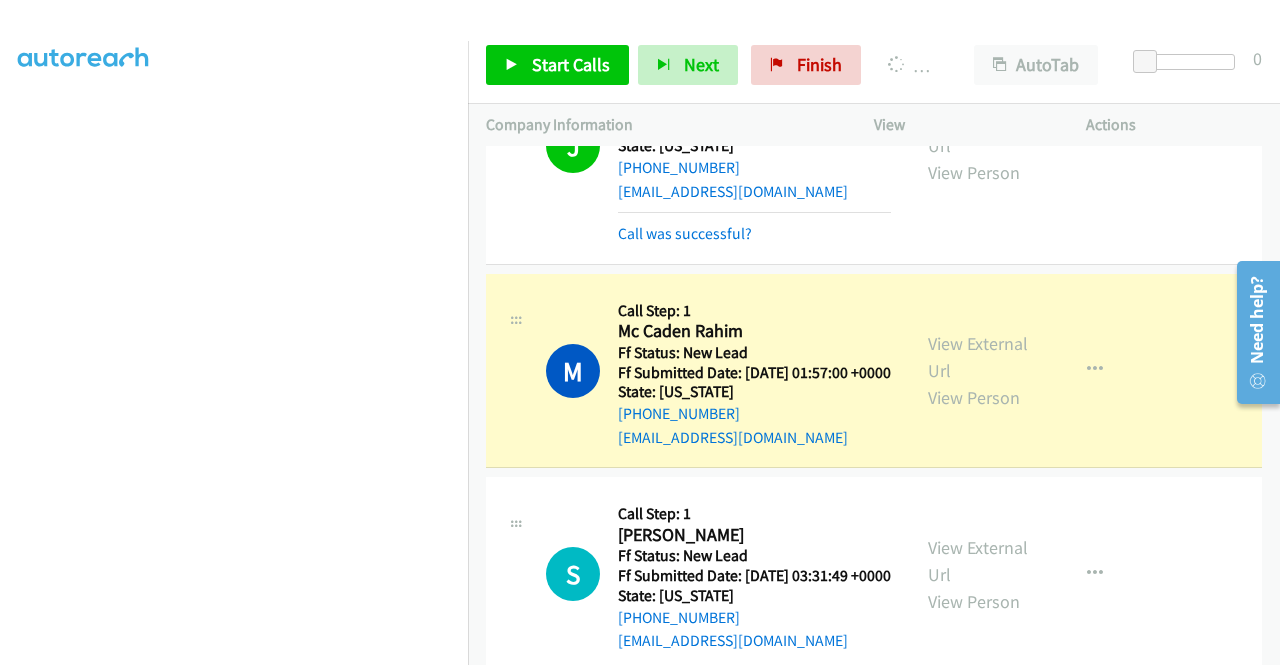 scroll, scrollTop: 456, scrollLeft: 0, axis: vertical 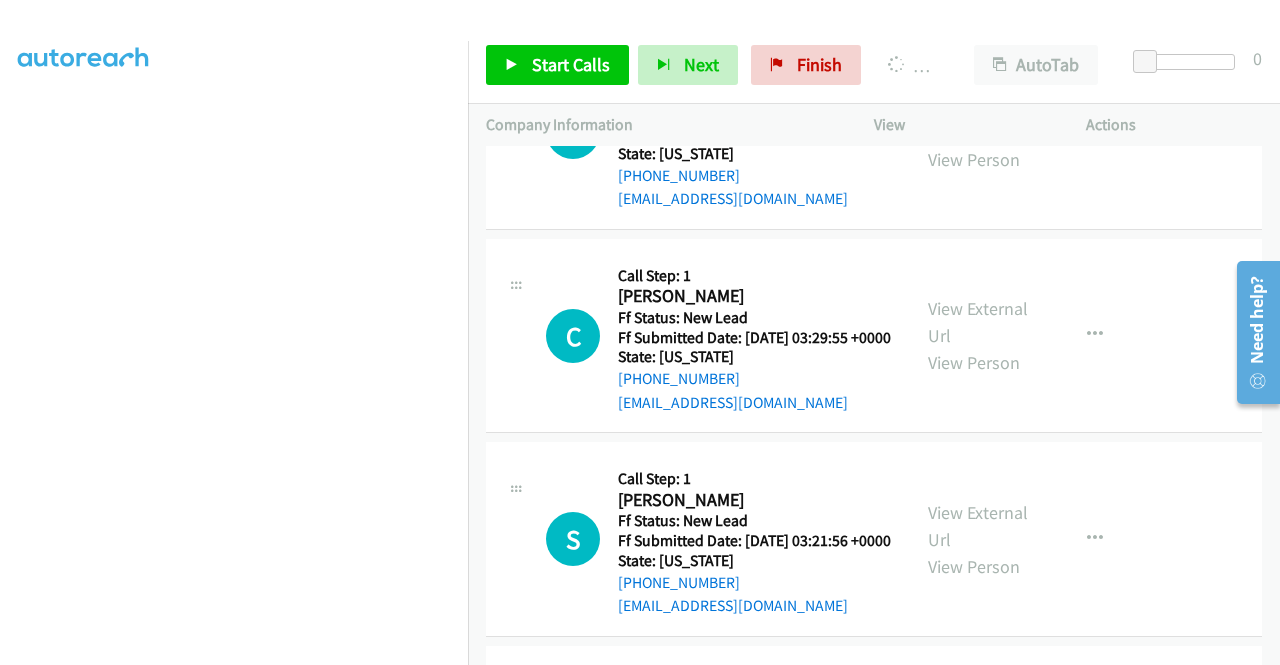 click on "View External Url" at bounding box center [978, 119] 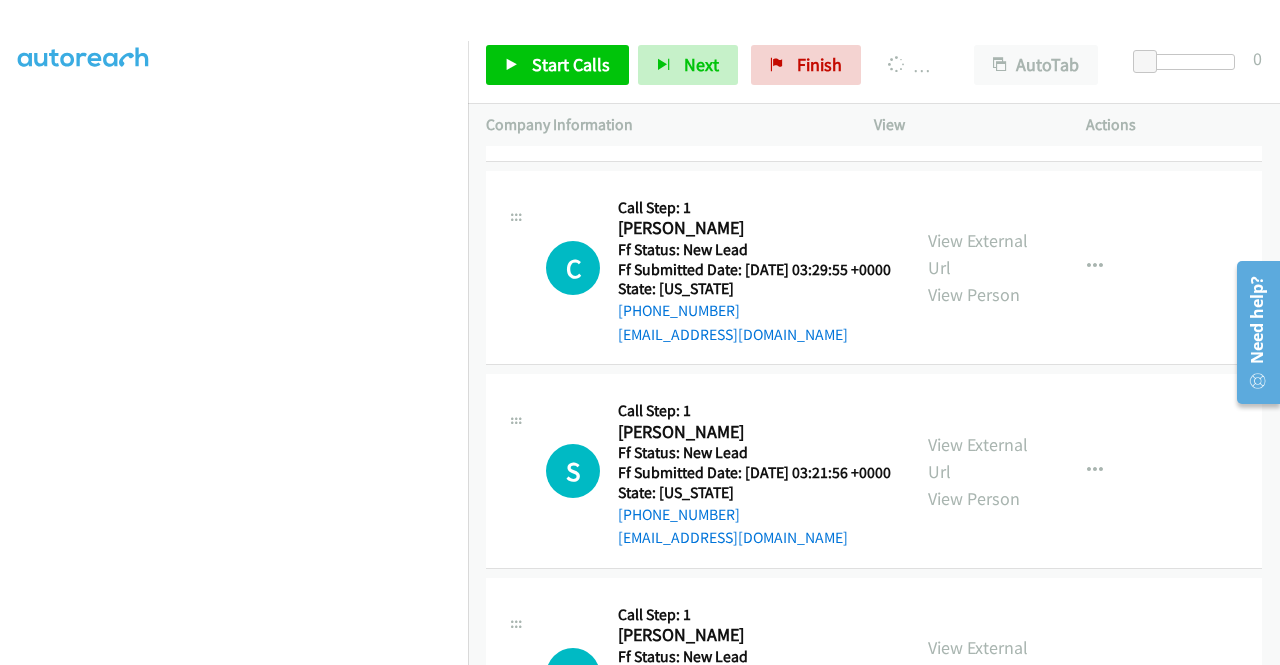 scroll, scrollTop: 5890, scrollLeft: 0, axis: vertical 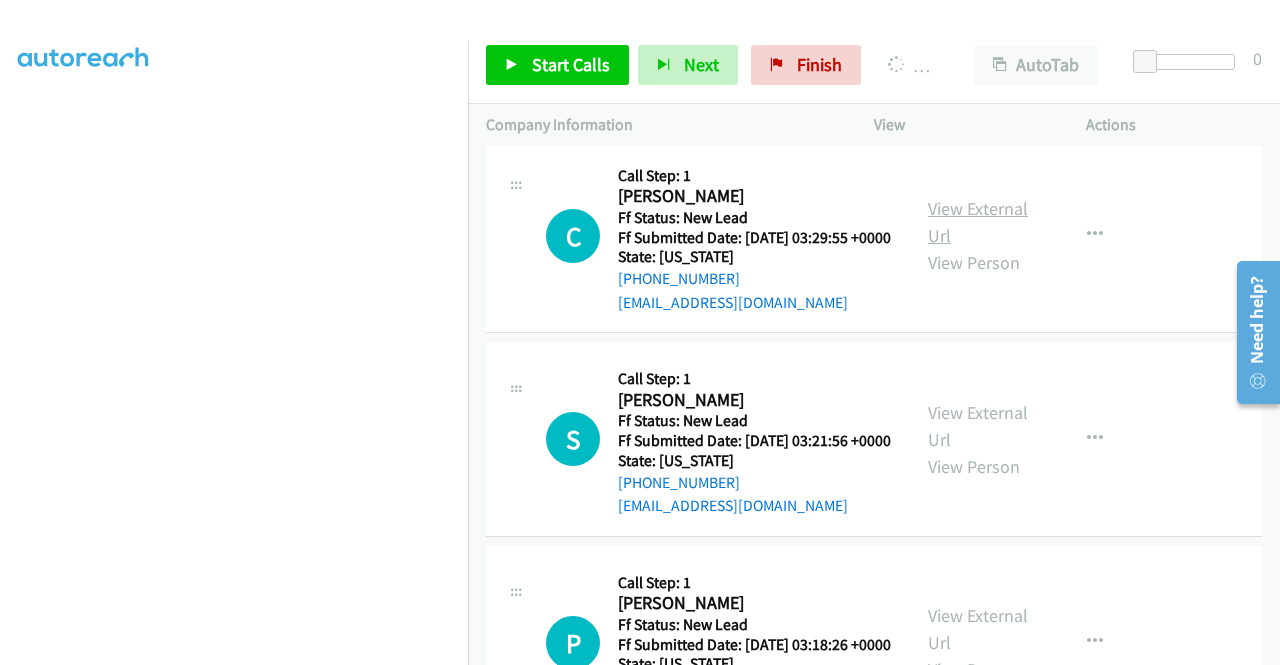 click on "View External Url" at bounding box center [978, 222] 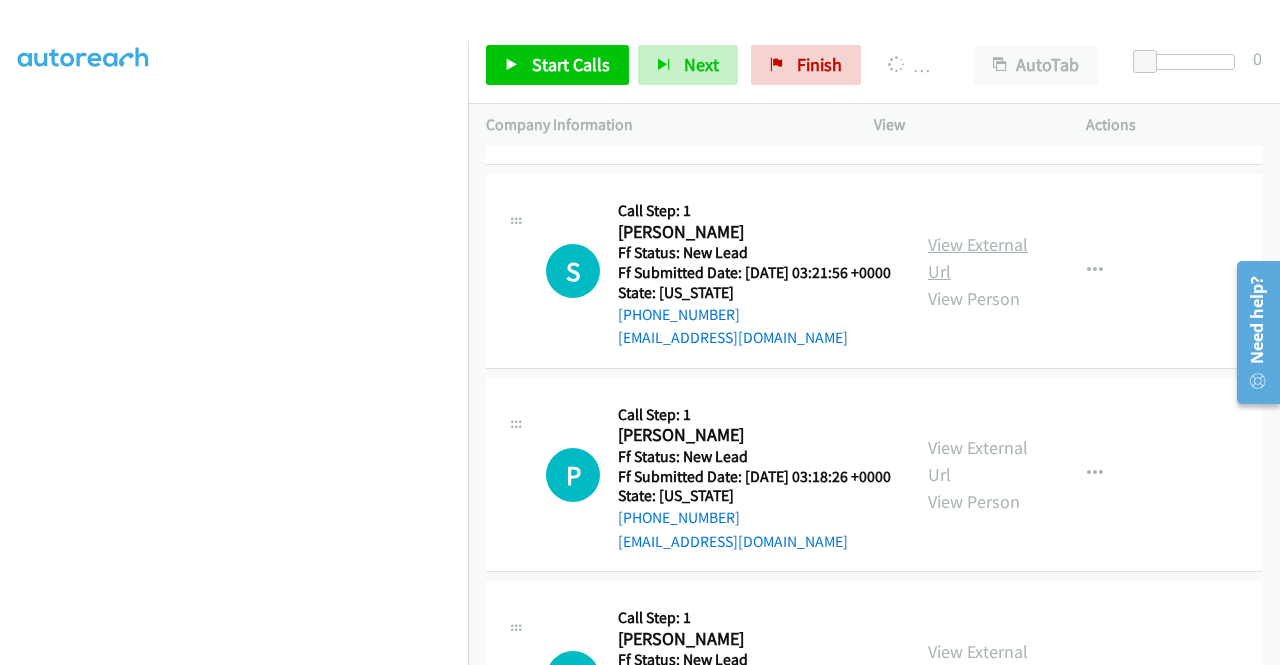 scroll, scrollTop: 6090, scrollLeft: 0, axis: vertical 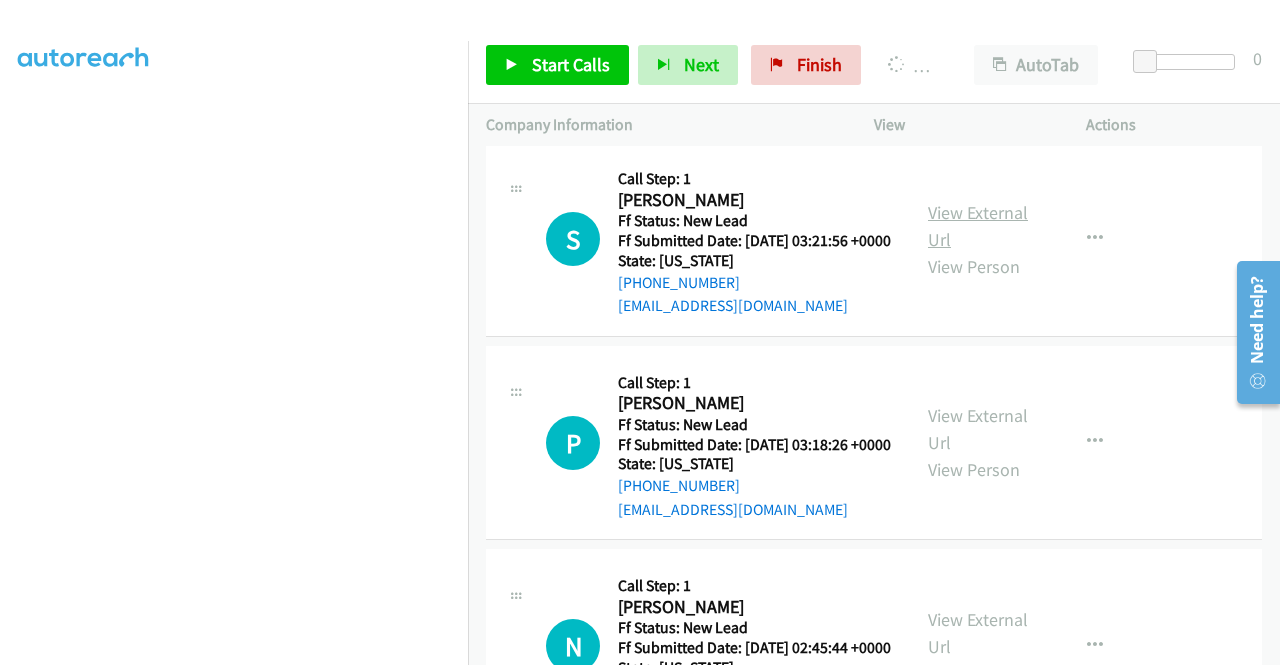click on "View External Url" at bounding box center [978, 226] 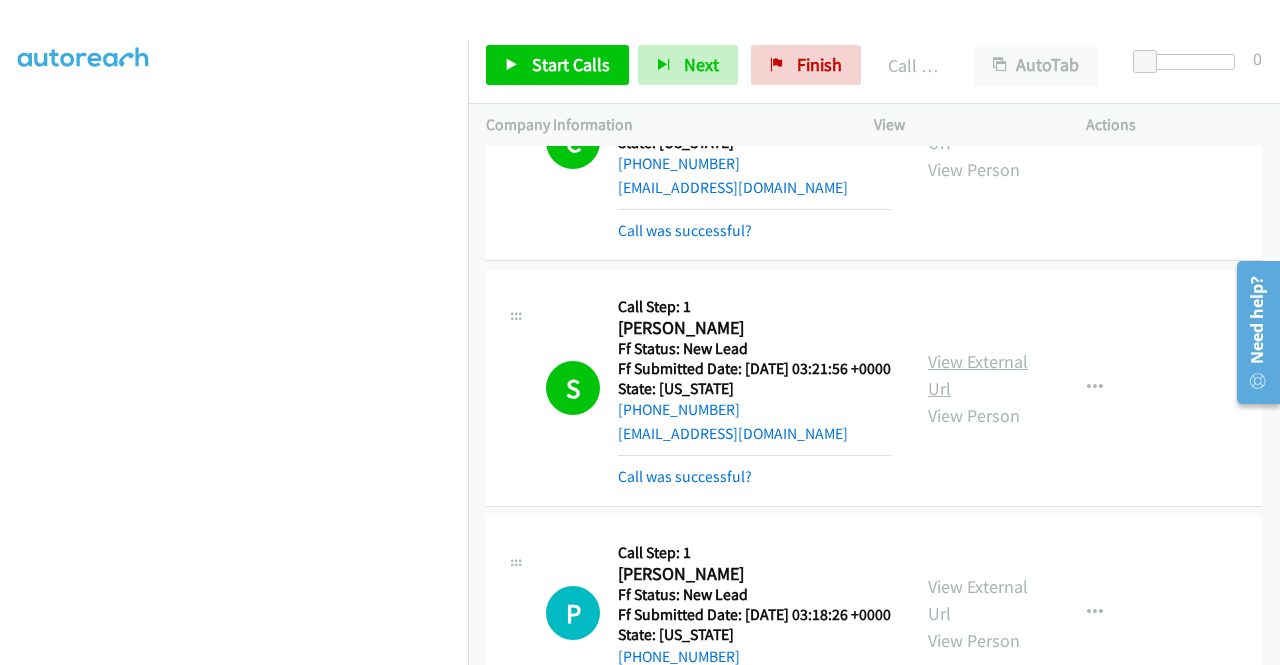 scroll, scrollTop: 456, scrollLeft: 0, axis: vertical 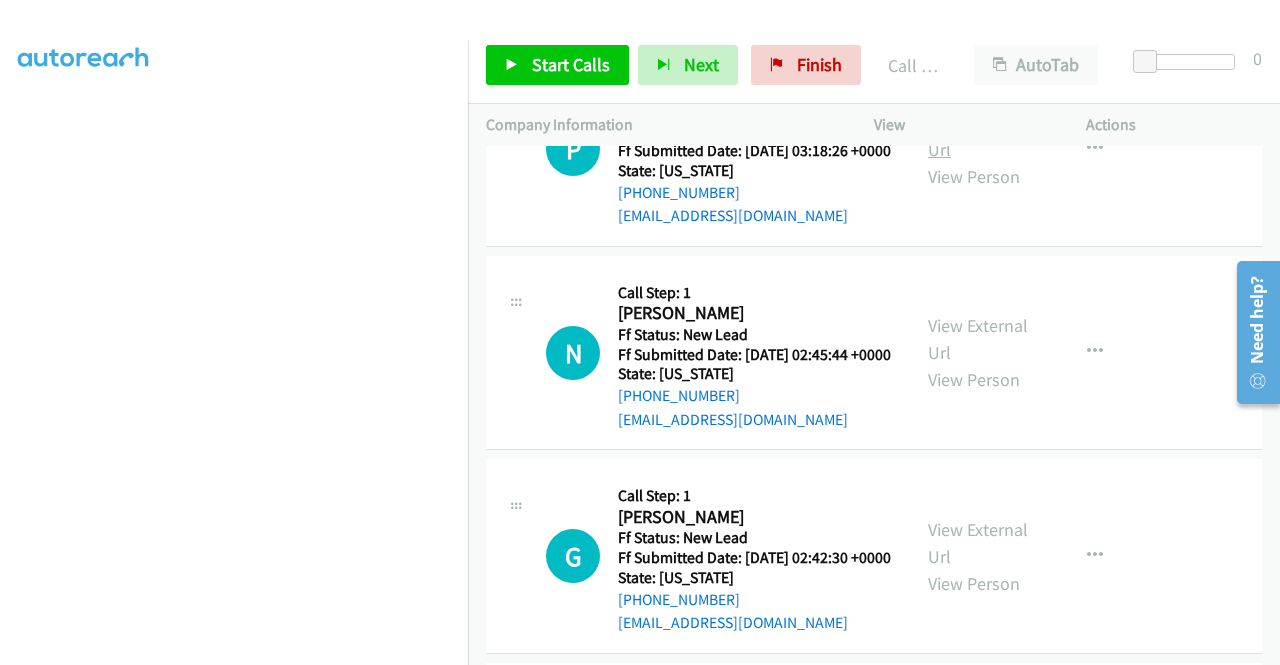 click on "View External Url" at bounding box center [978, 136] 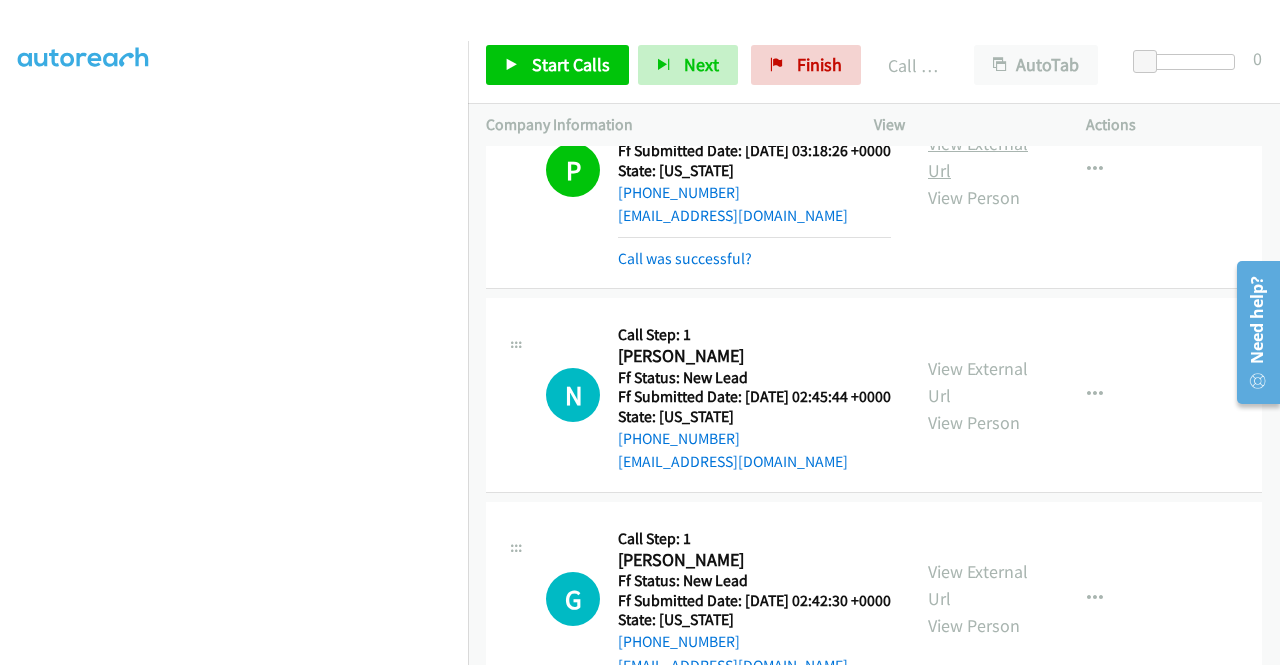 scroll, scrollTop: 456, scrollLeft: 0, axis: vertical 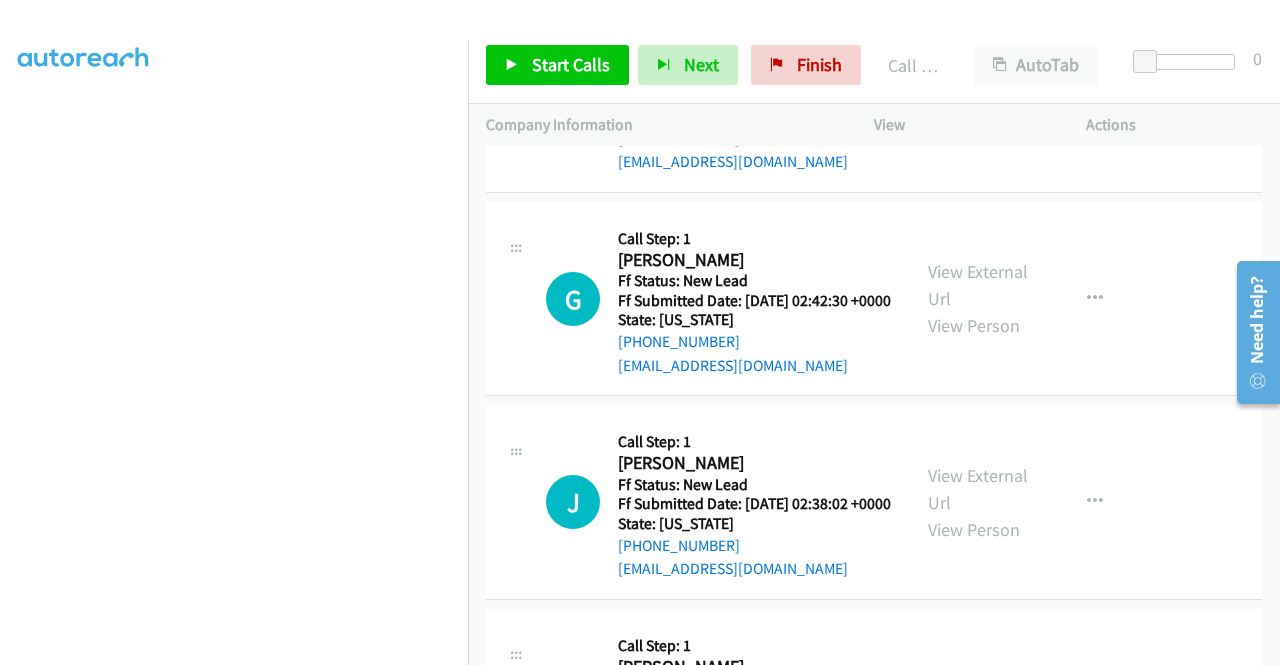 click on "View External Url" at bounding box center (978, 82) 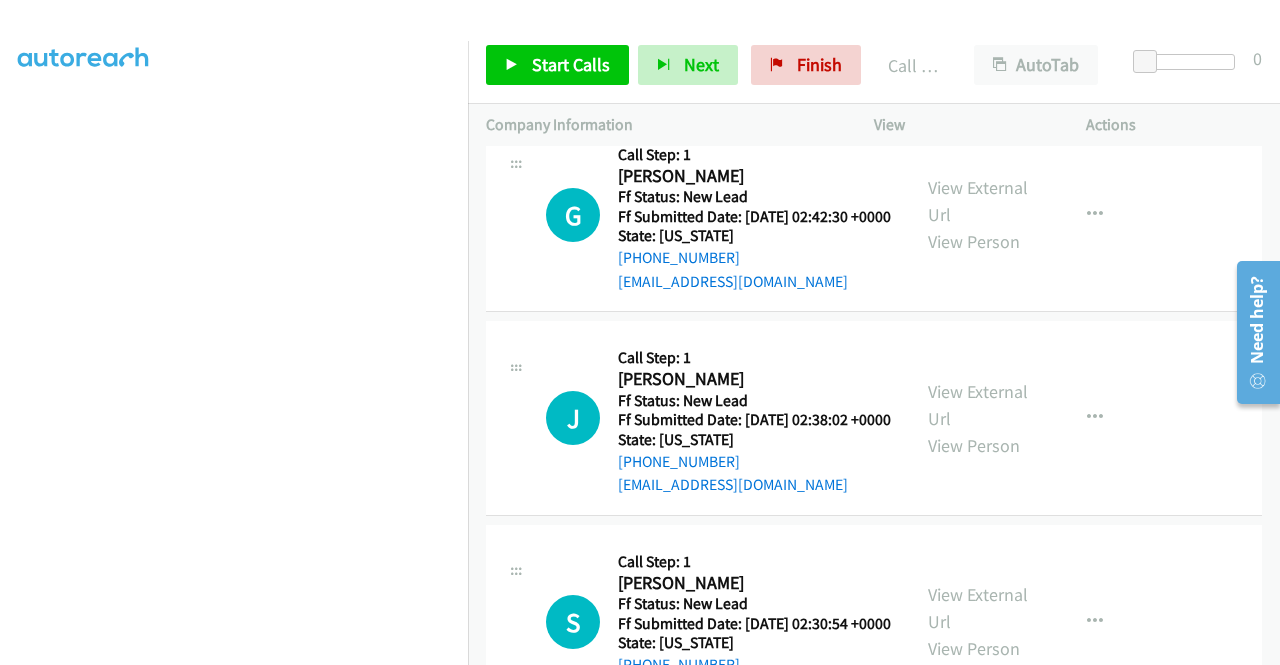 scroll, scrollTop: 7054, scrollLeft: 0, axis: vertical 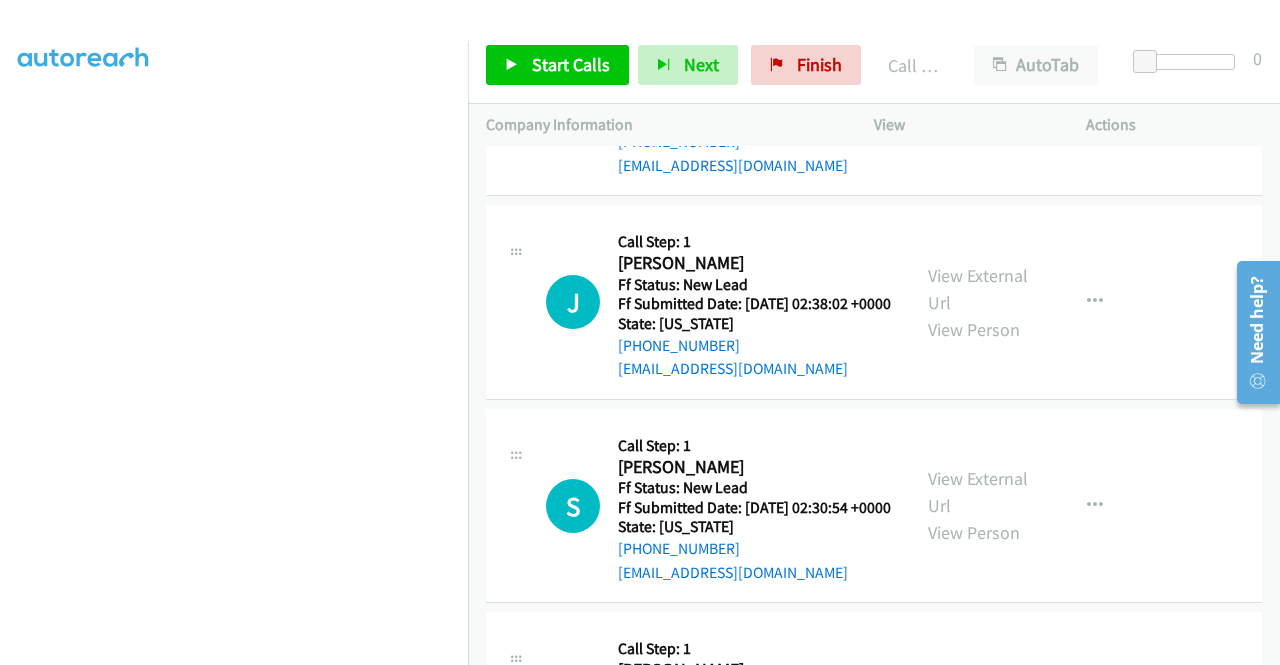 click on "View External Url" at bounding box center [978, 85] 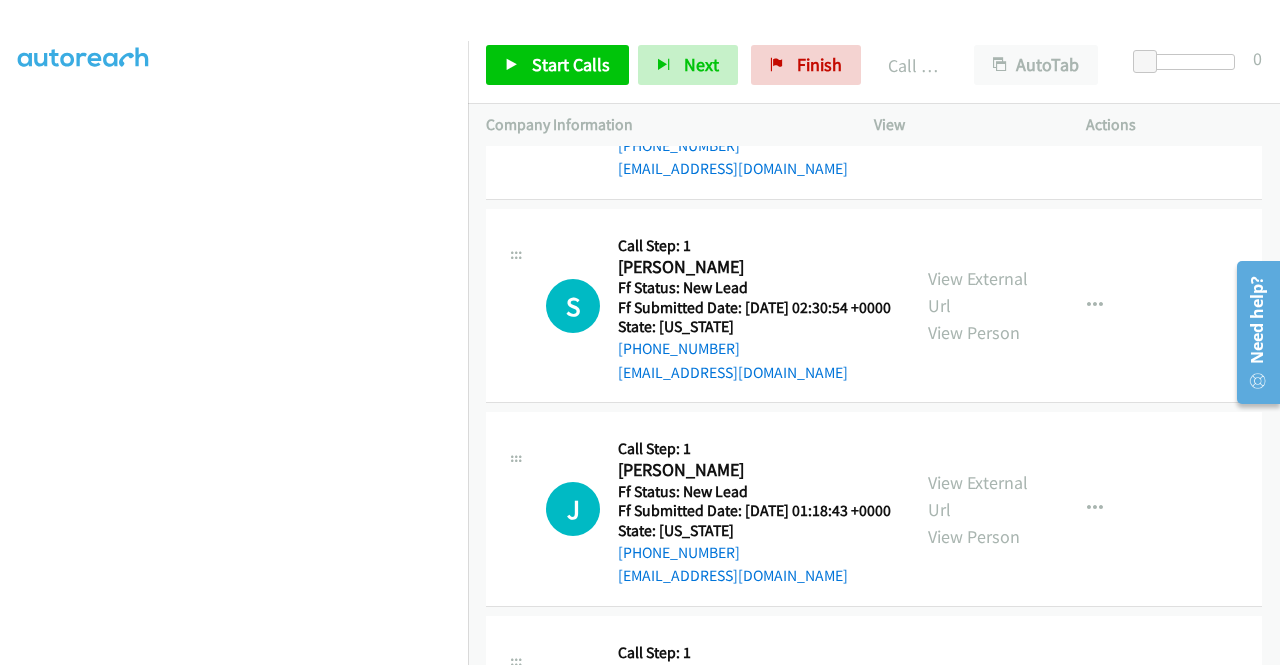click on "View External Url" at bounding box center (978, 89) 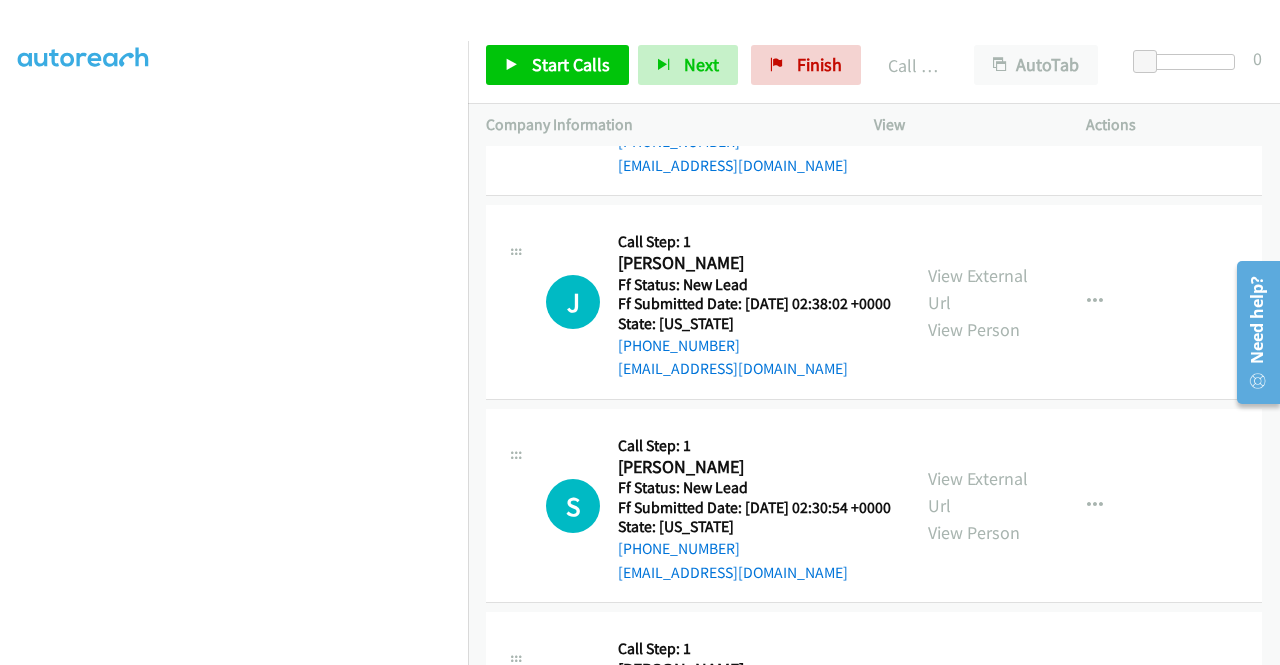 scroll, scrollTop: 6954, scrollLeft: 0, axis: vertical 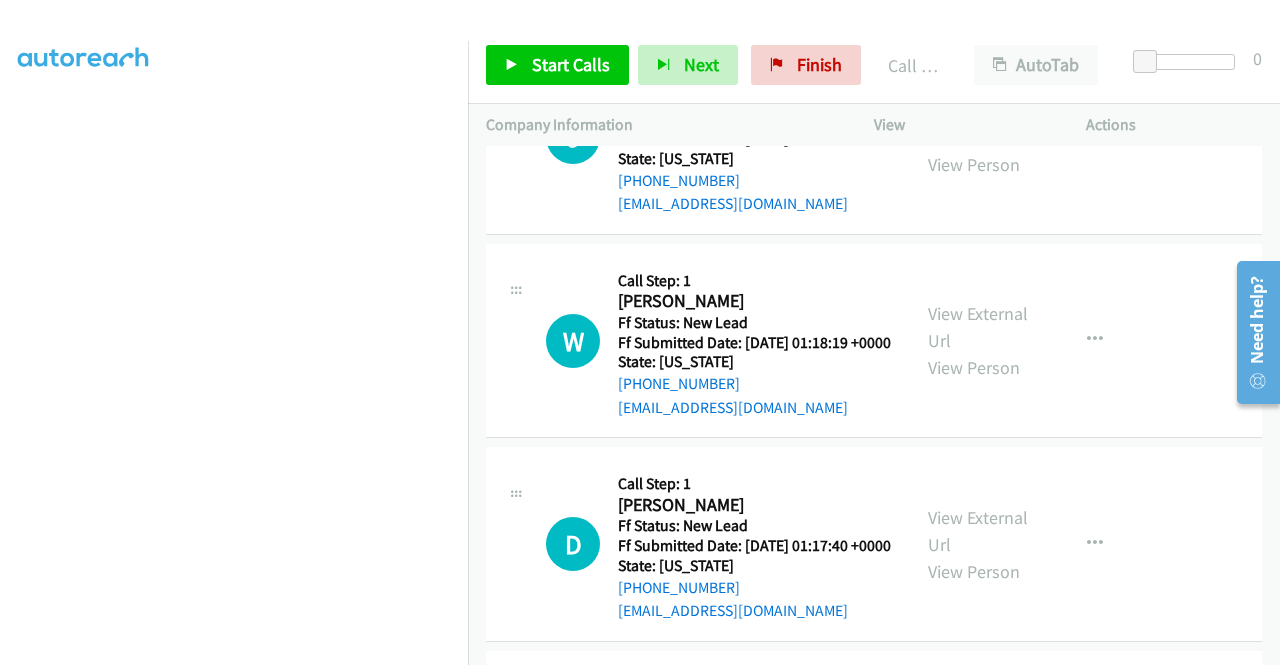 click on "View External Url" at bounding box center [978, -80] 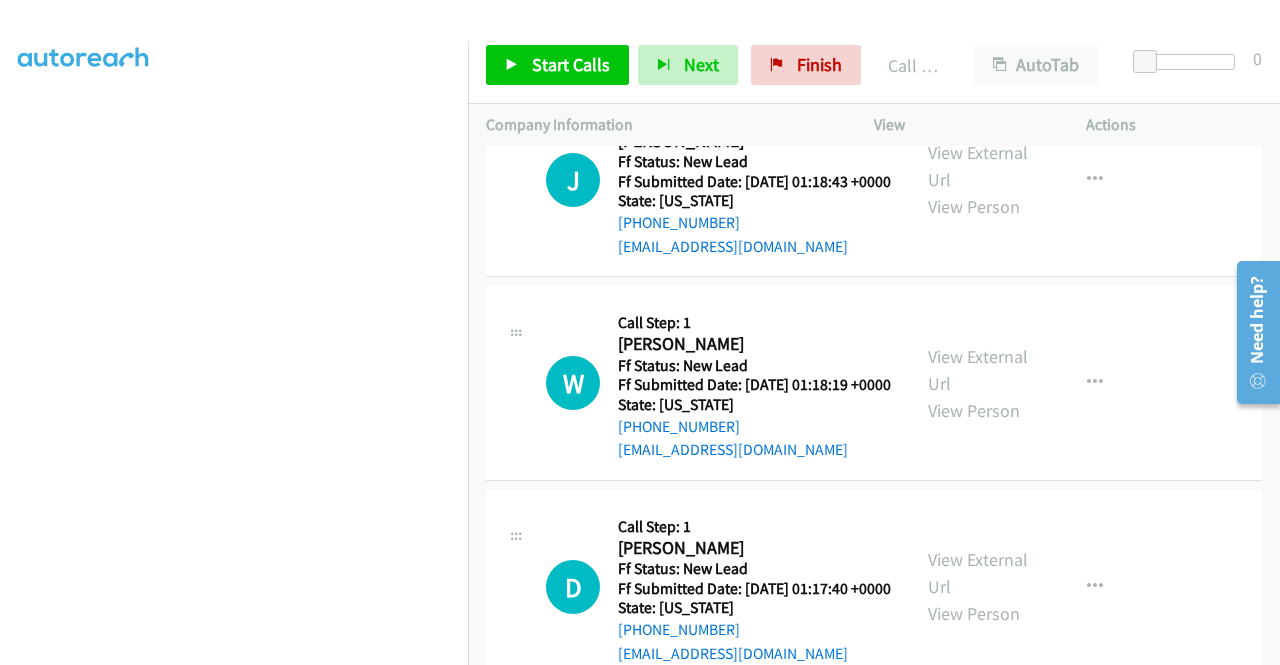 scroll, scrollTop: 456, scrollLeft: 0, axis: vertical 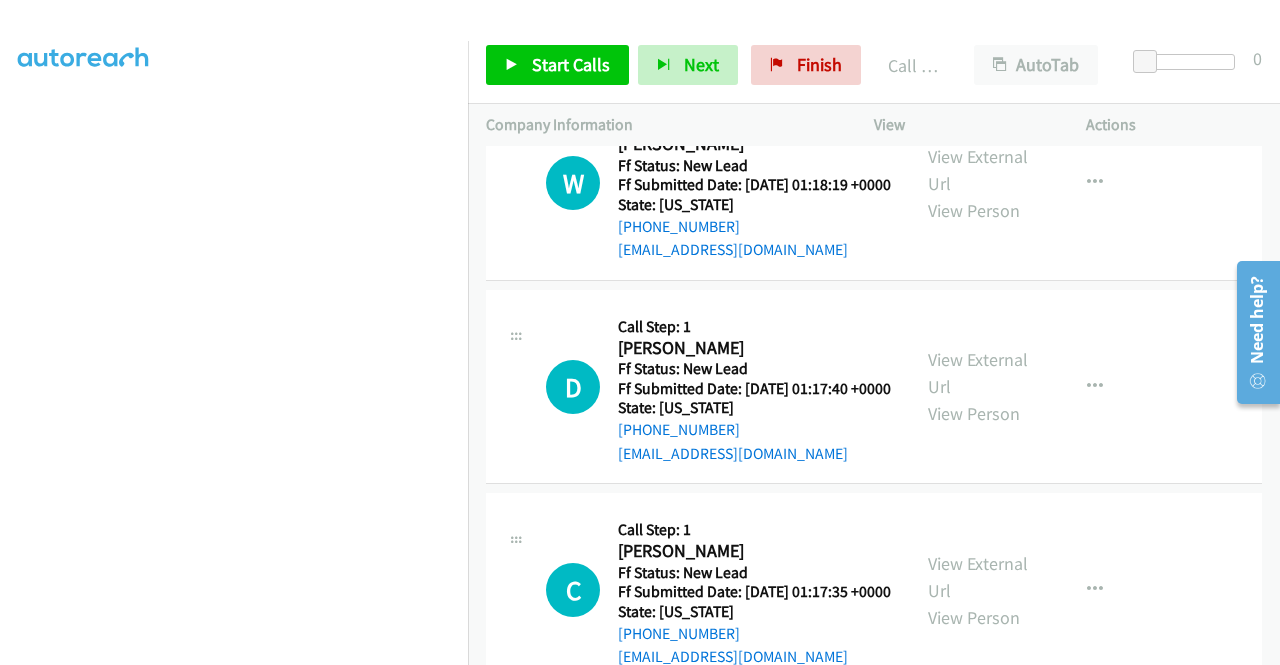 click on "View External Url" at bounding box center [978, -34] 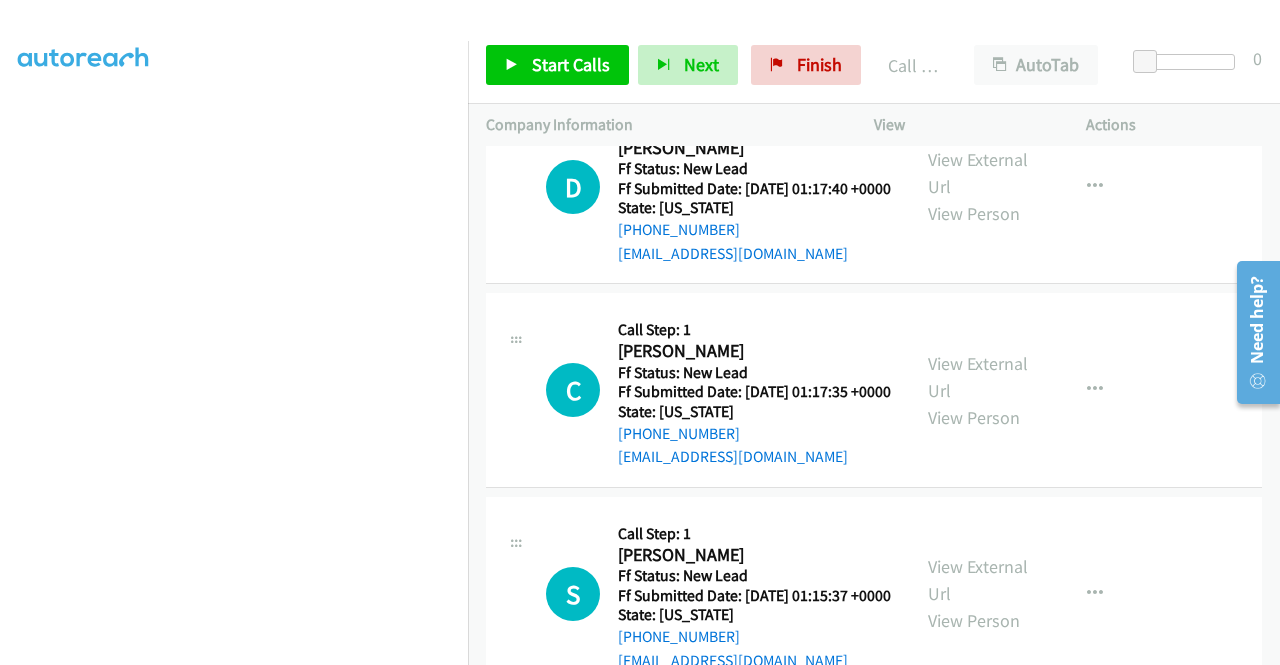 click on "View External Url" at bounding box center [978, -30] 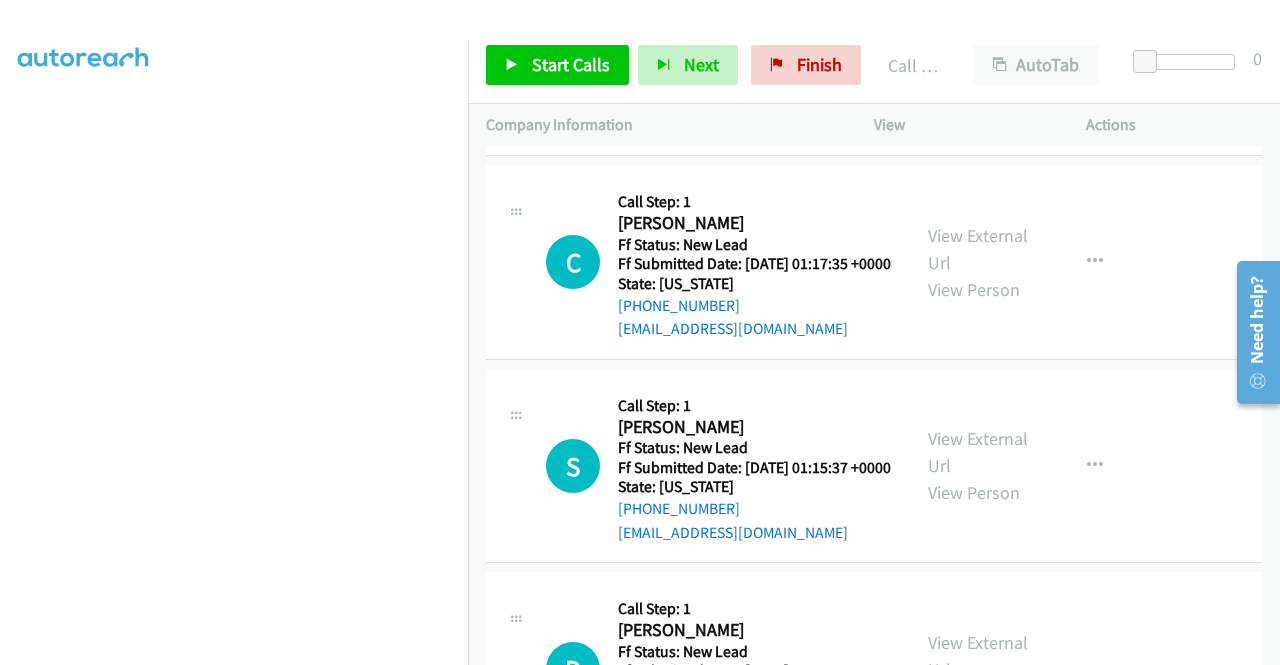 scroll, scrollTop: 8354, scrollLeft: 0, axis: vertical 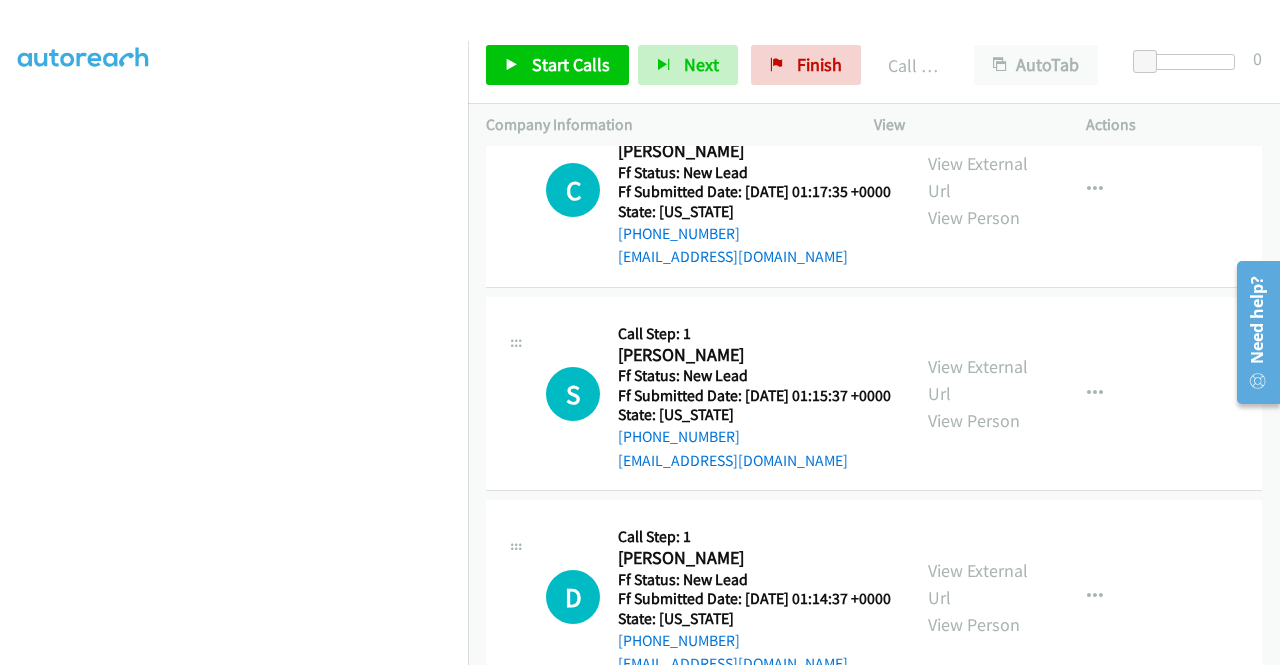 click on "View External Url" at bounding box center [978, -27] 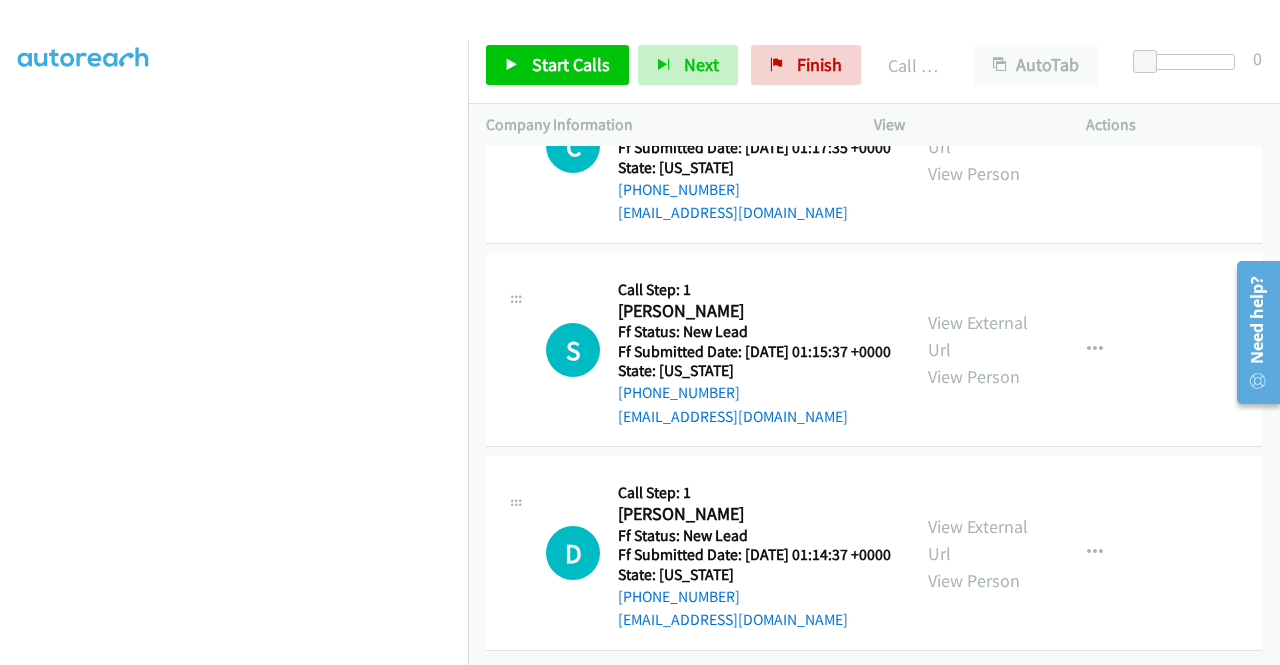scroll, scrollTop: 8554, scrollLeft: 0, axis: vertical 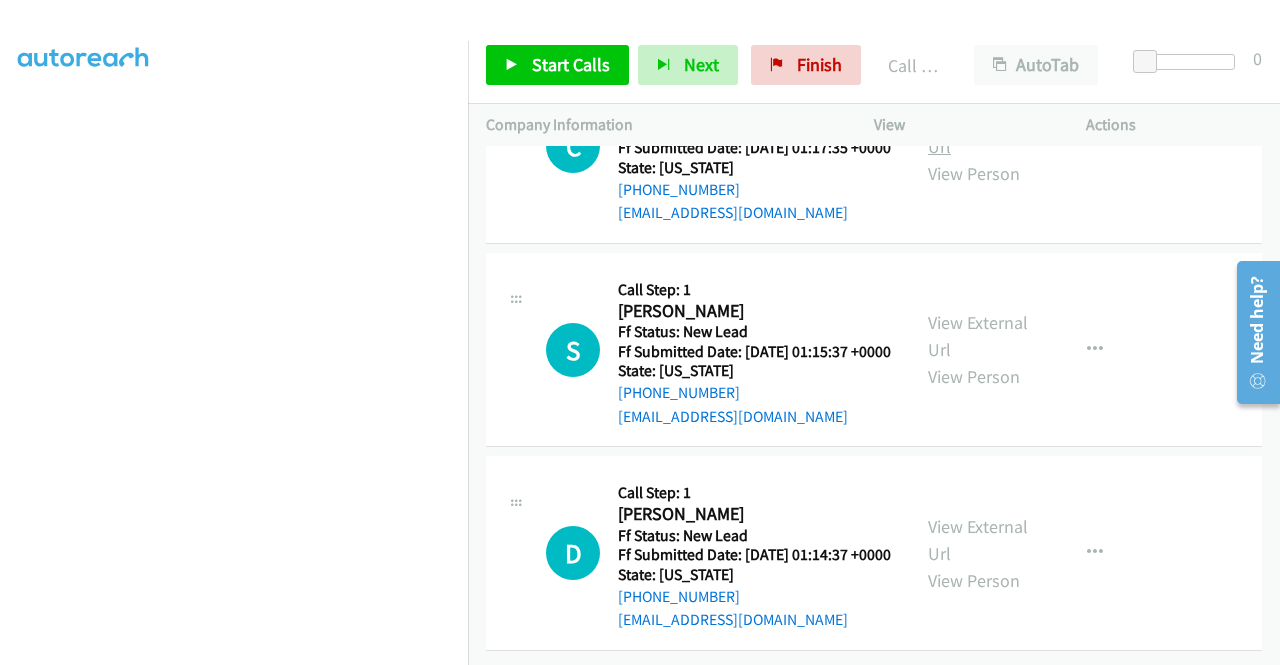 click on "View External Url" at bounding box center [978, 133] 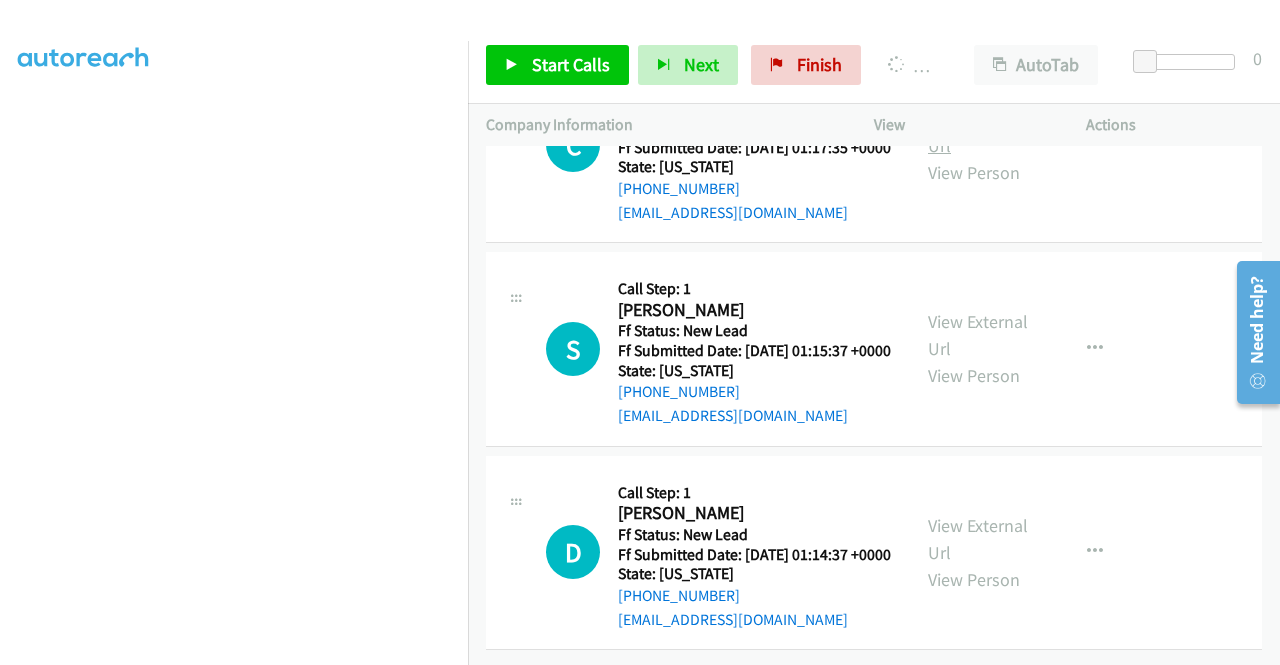 scroll, scrollTop: 456, scrollLeft: 0, axis: vertical 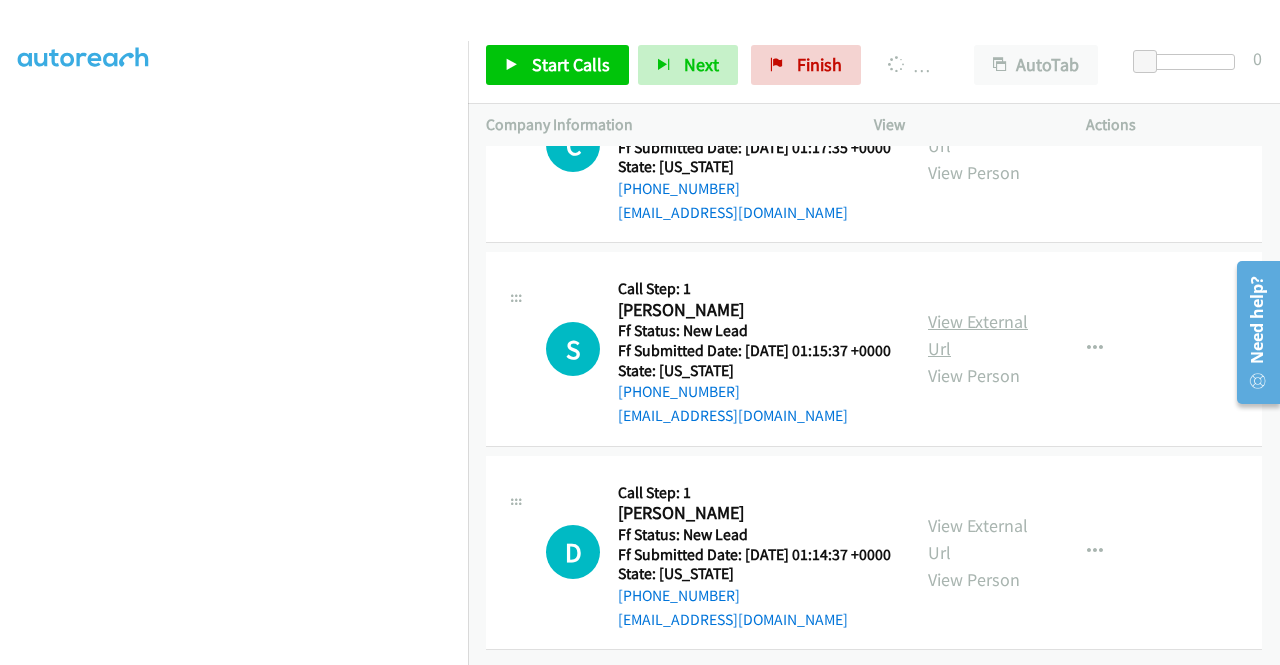 click on "View External Url" at bounding box center (978, 335) 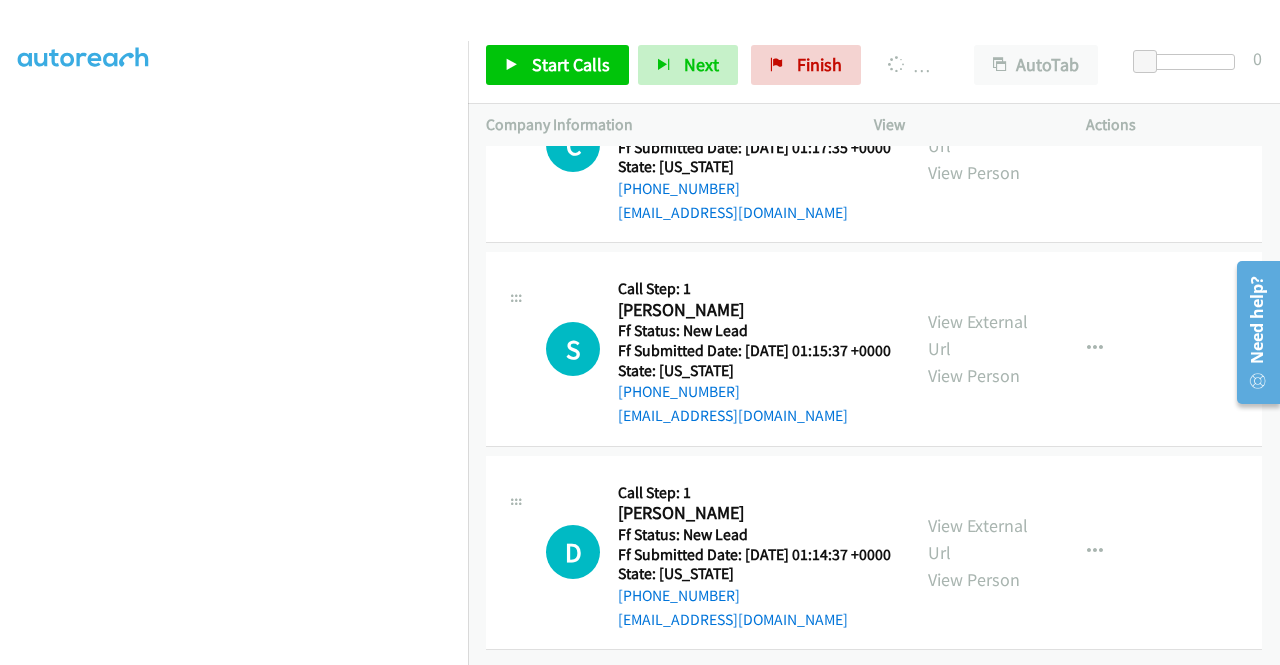 scroll, scrollTop: 9062, scrollLeft: 0, axis: vertical 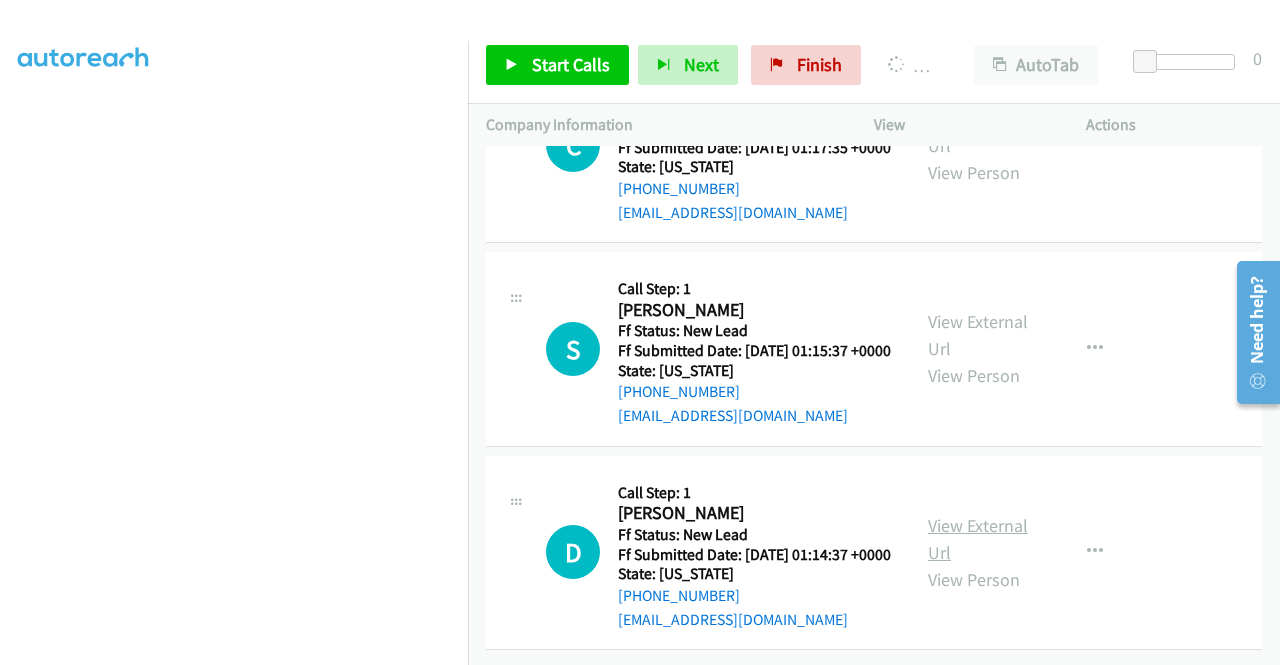 click on "View External Url" at bounding box center [978, 539] 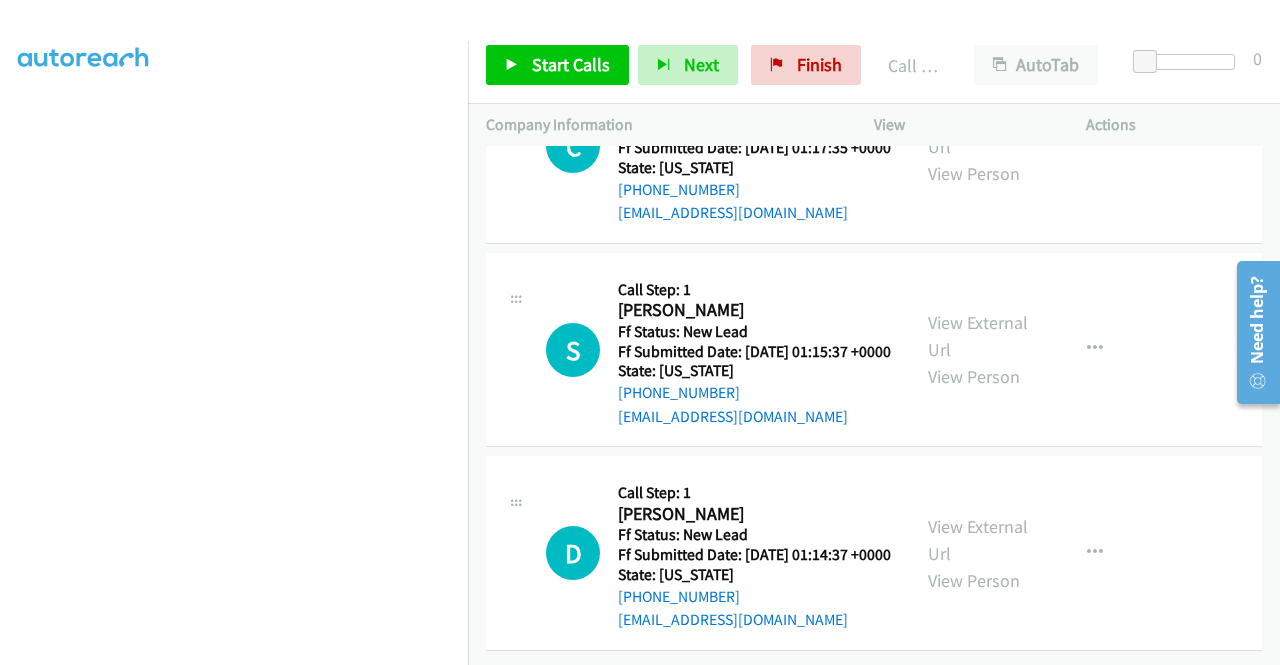 scroll, scrollTop: 456, scrollLeft: 0, axis: vertical 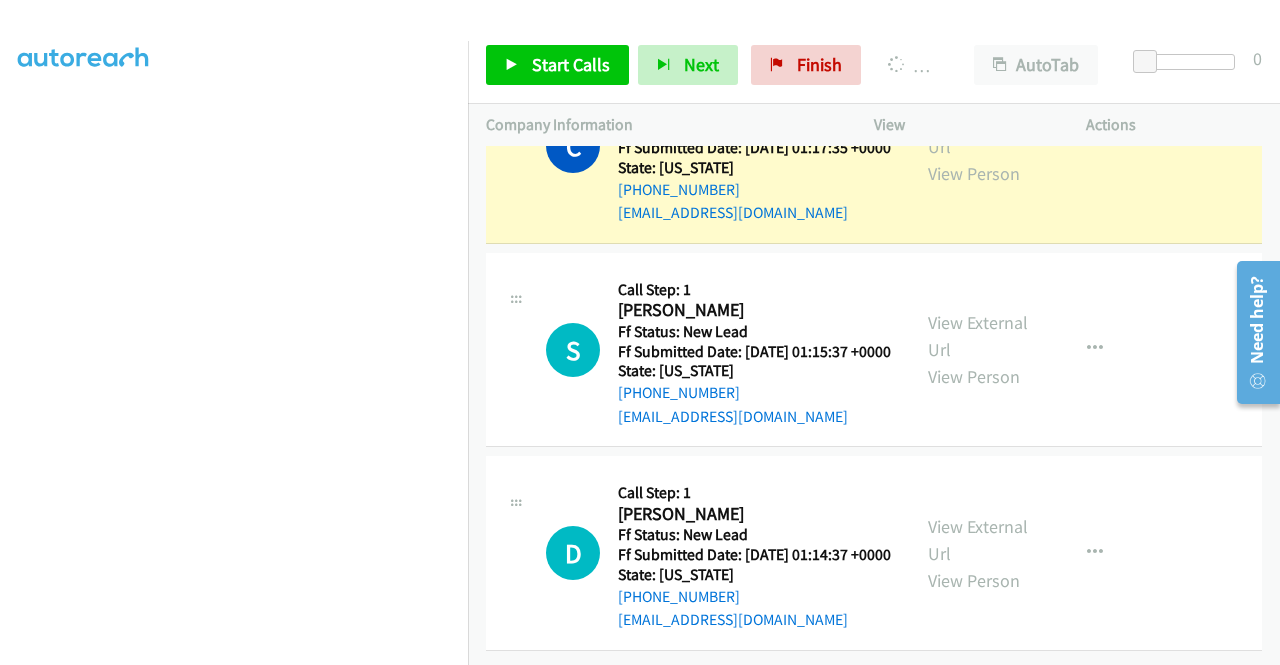 click on "View External Url" at bounding box center (978, -92) 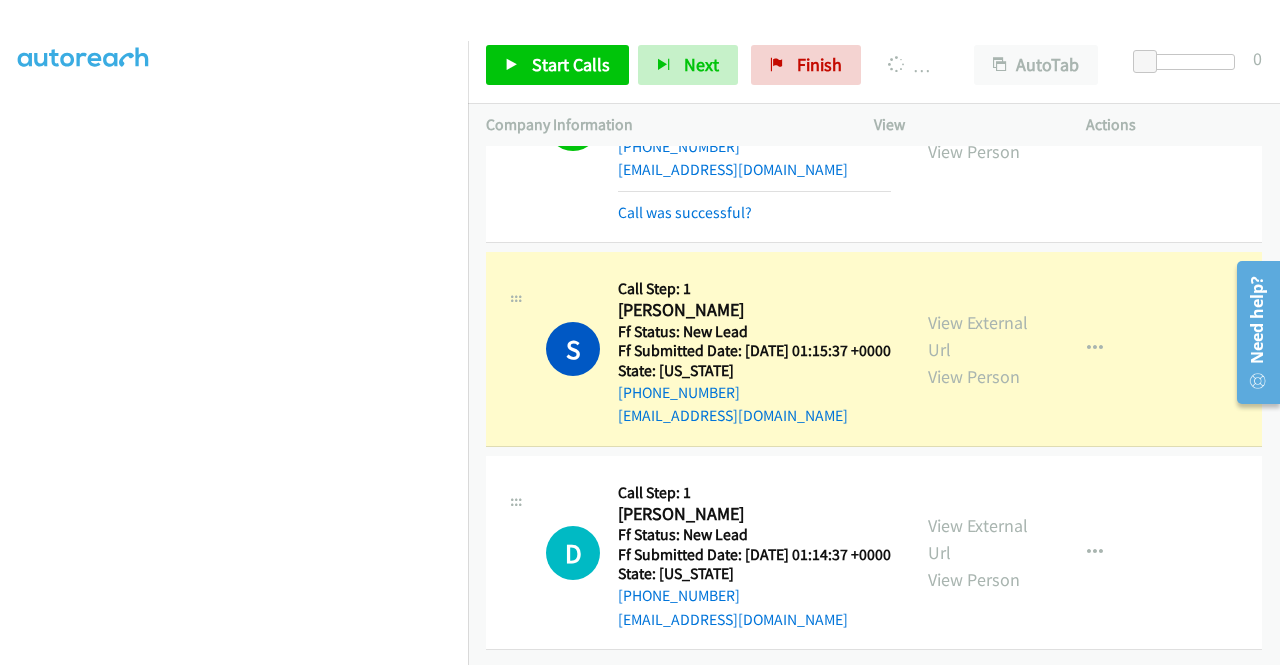 scroll, scrollTop: 456, scrollLeft: 0, axis: vertical 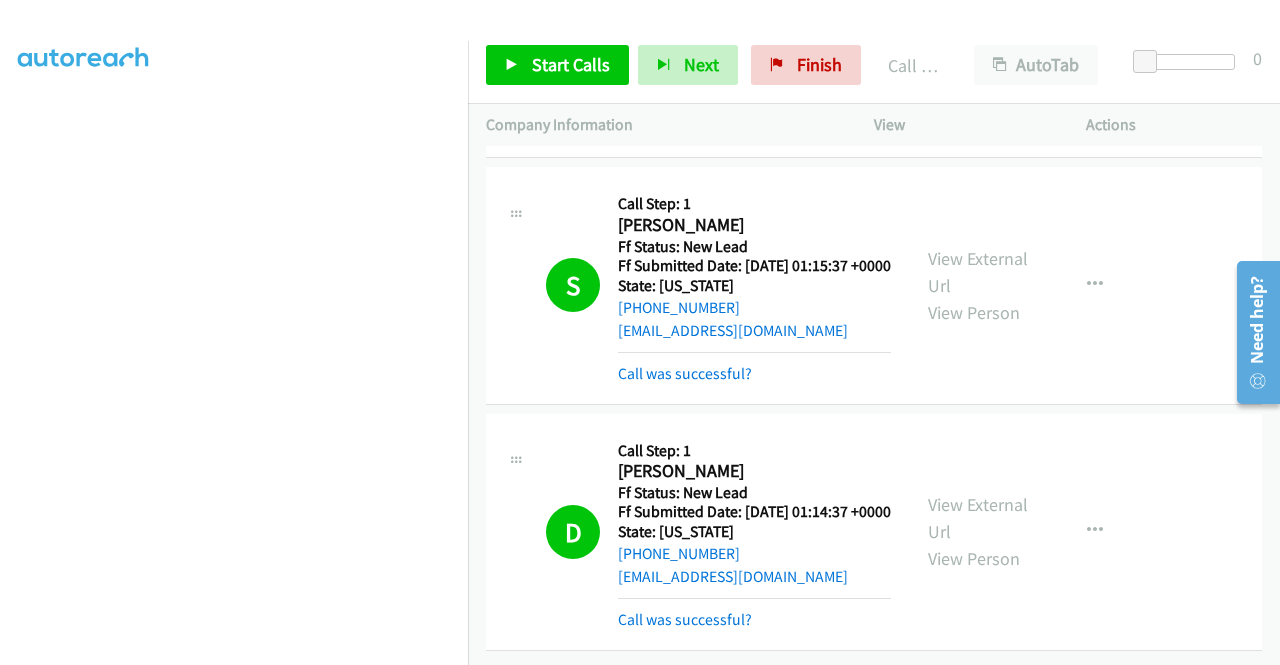 click on "S
Callback Scheduled
Call Step: 1
Stacy Rankin
America/New_York
Ff Status: New Lead
Ff Submitted Date: 2025-07-23 01:15:37 +0000
State: North Carolina
+1 252-599-2949
stacyrankin86@gmail.com
Call was successful?
View External Url
View Person
View External Url
Email
Schedule/Manage Callback
Skip Call
Add to do not call list" at bounding box center [874, 286] 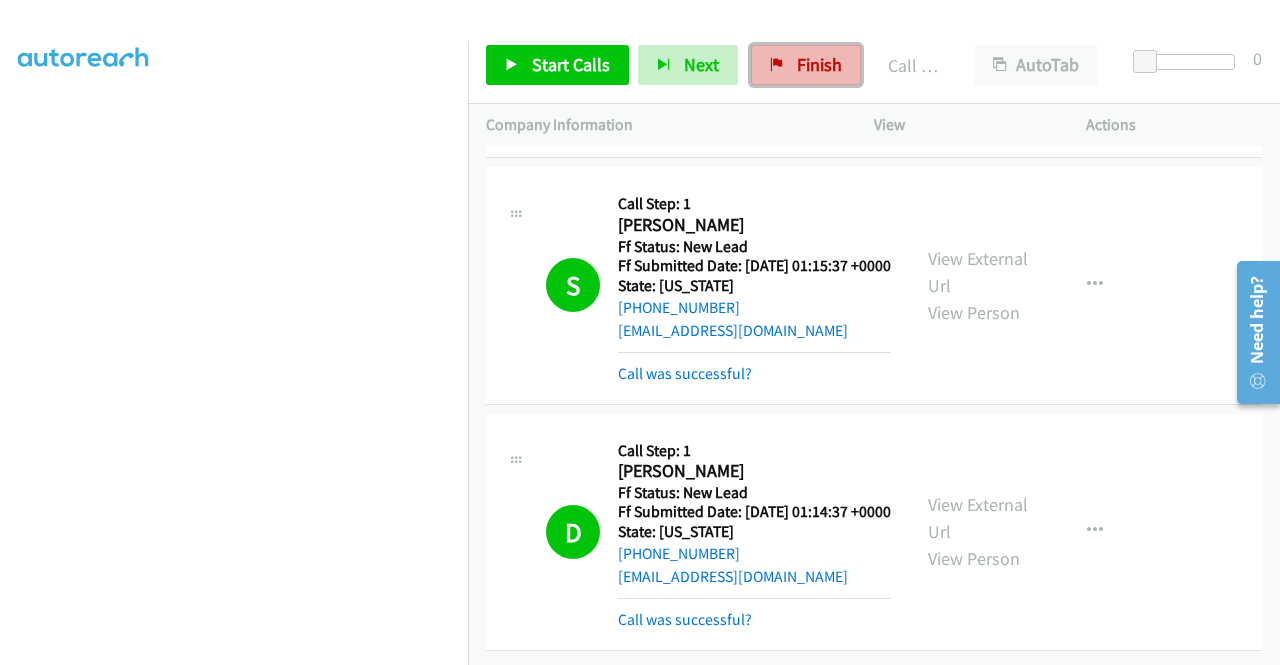 click on "Finish" at bounding box center (819, 64) 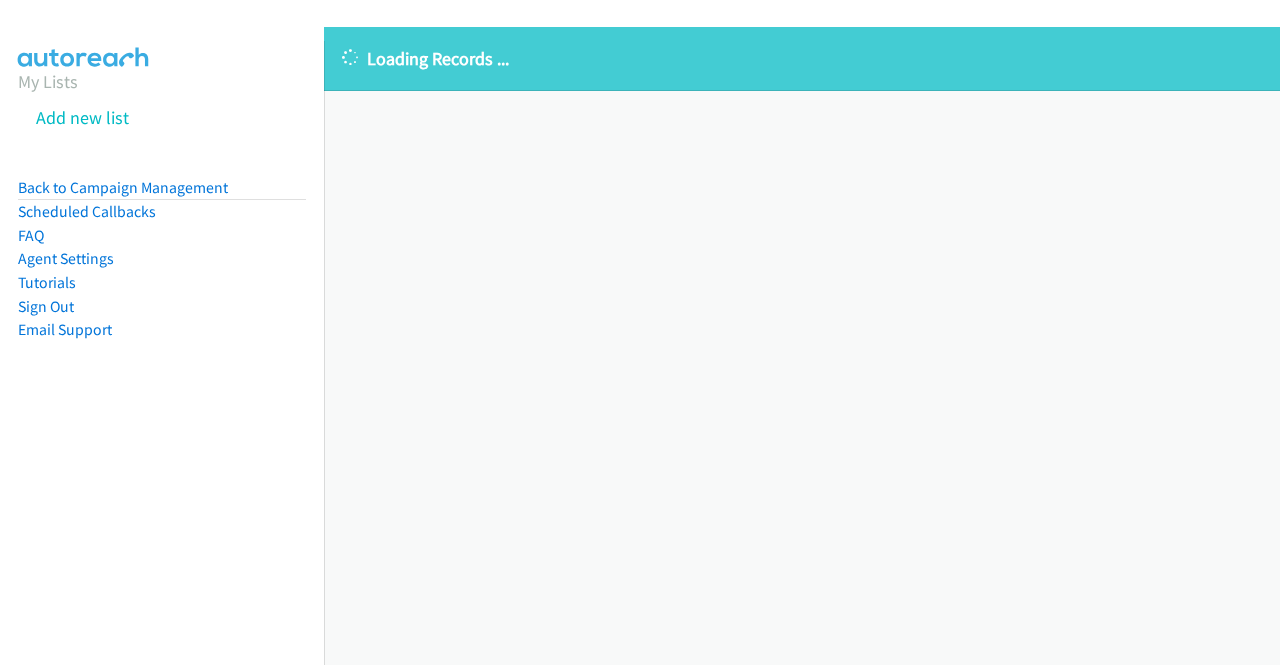 scroll, scrollTop: 0, scrollLeft: 0, axis: both 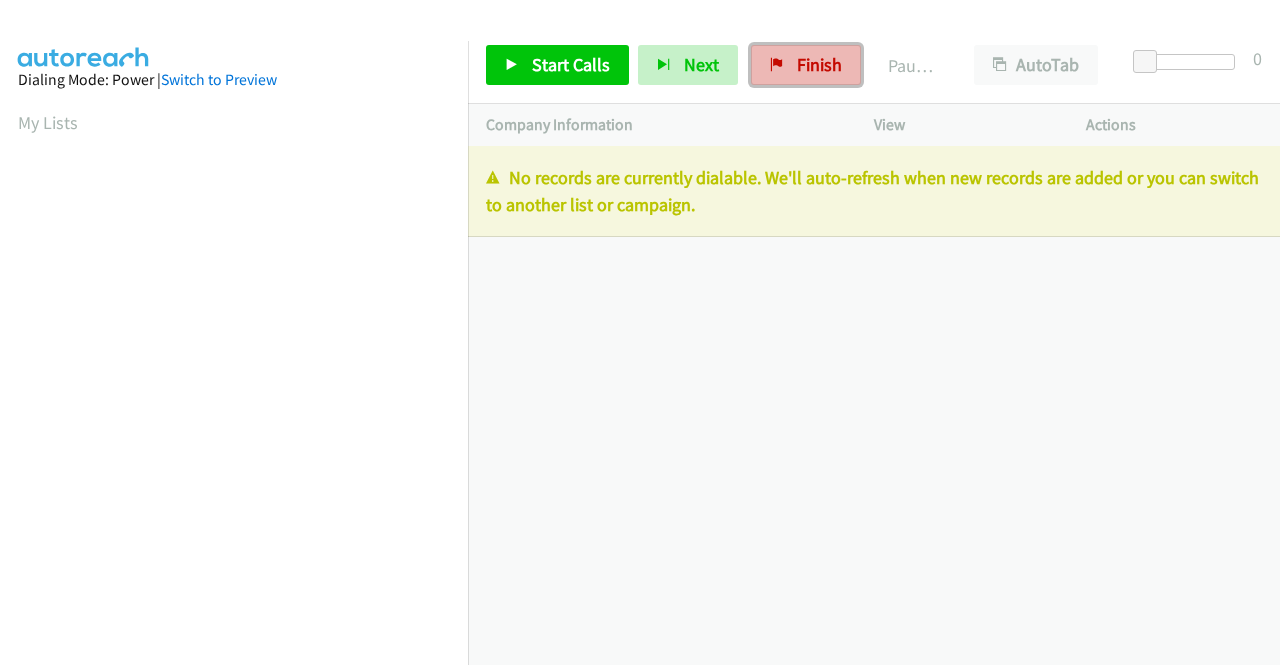 click on "Finish" at bounding box center (819, 64) 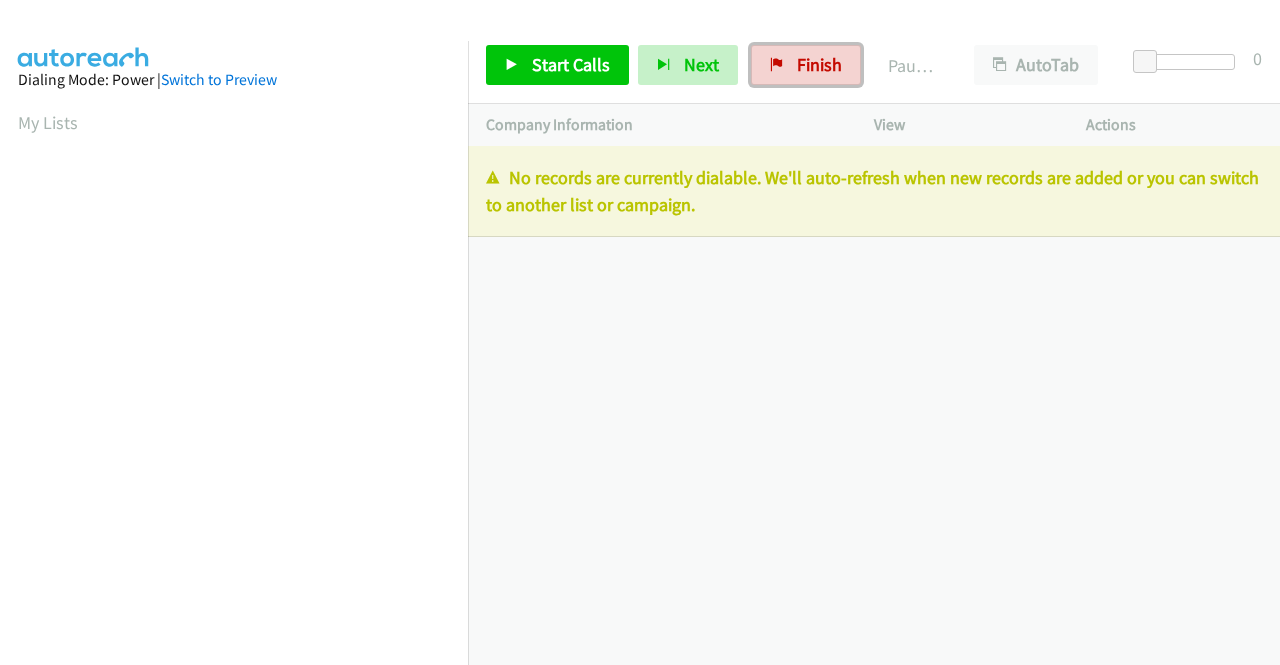 scroll, scrollTop: 0, scrollLeft: 0, axis: both 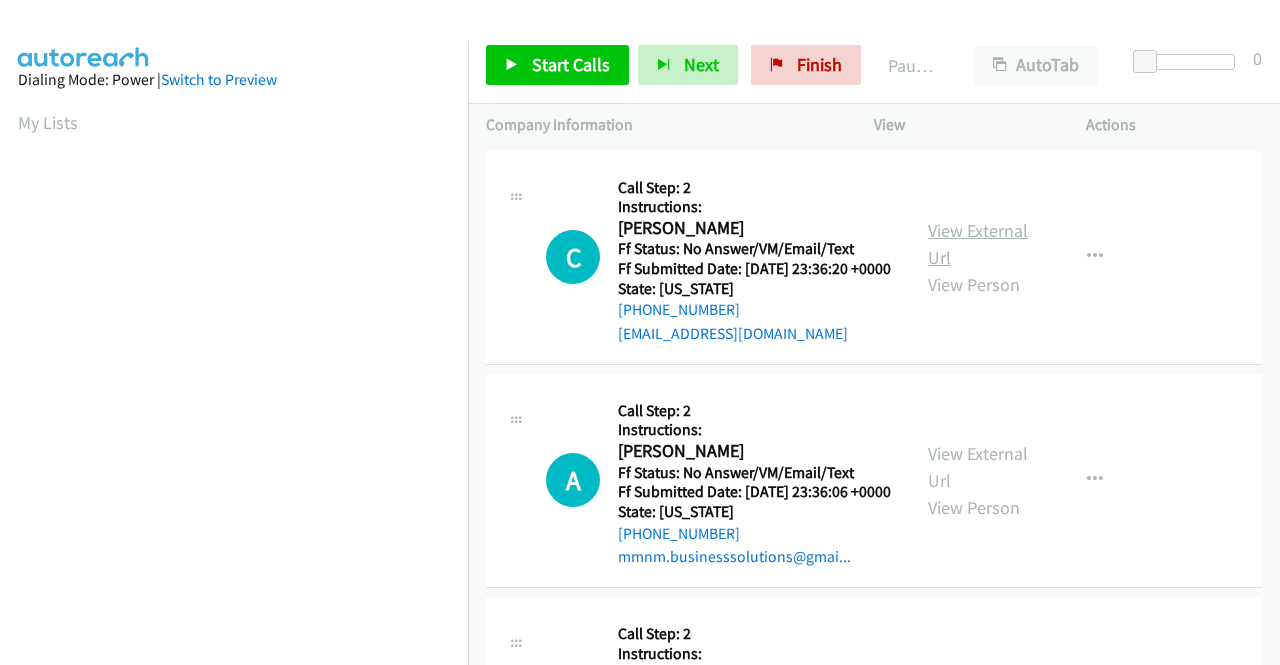 click on "View External Url" at bounding box center (978, 244) 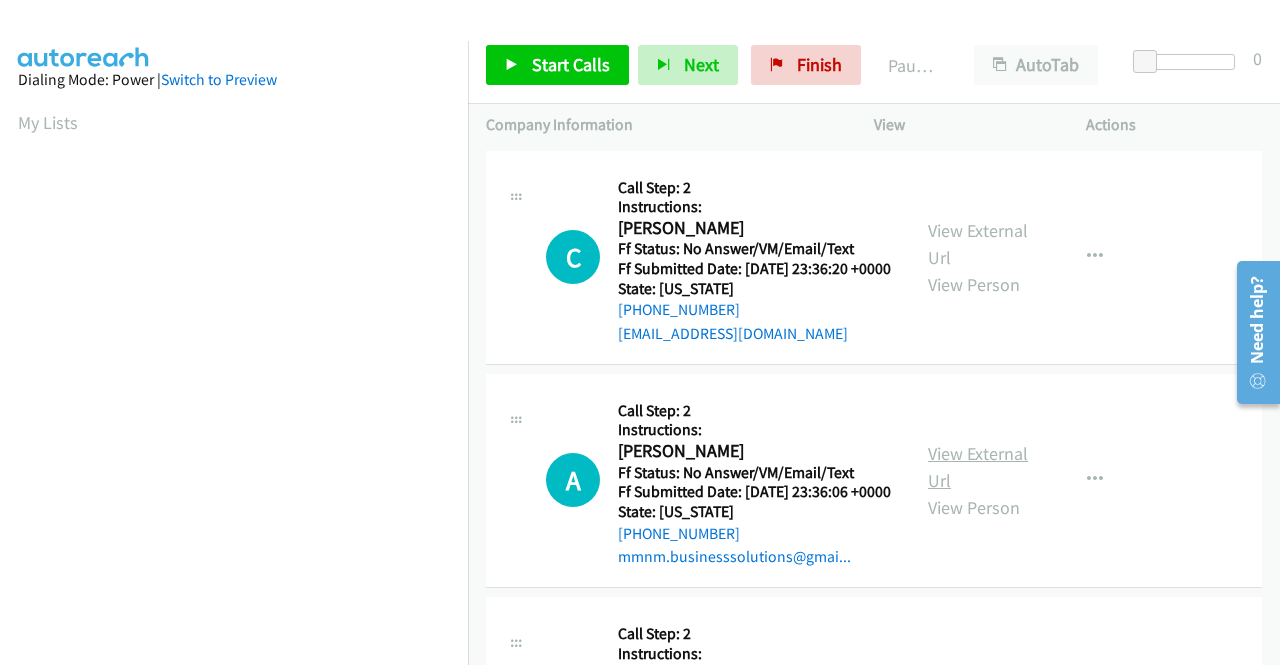 click on "View External Url" at bounding box center (978, 467) 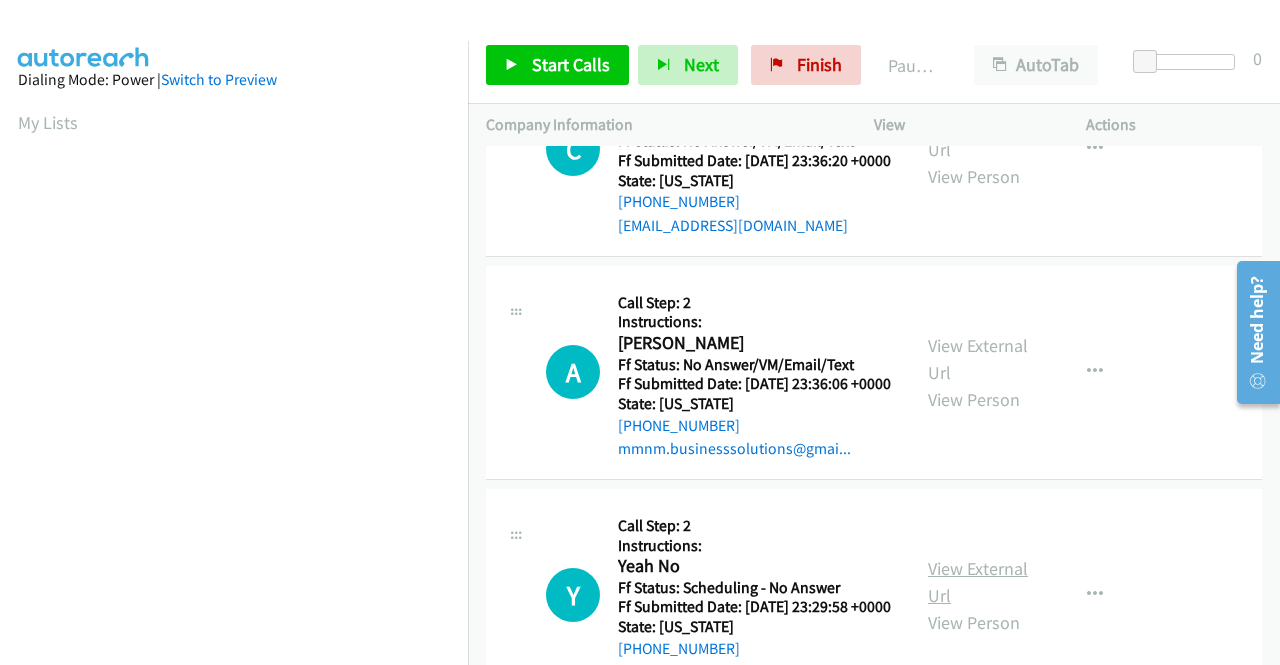 scroll, scrollTop: 200, scrollLeft: 0, axis: vertical 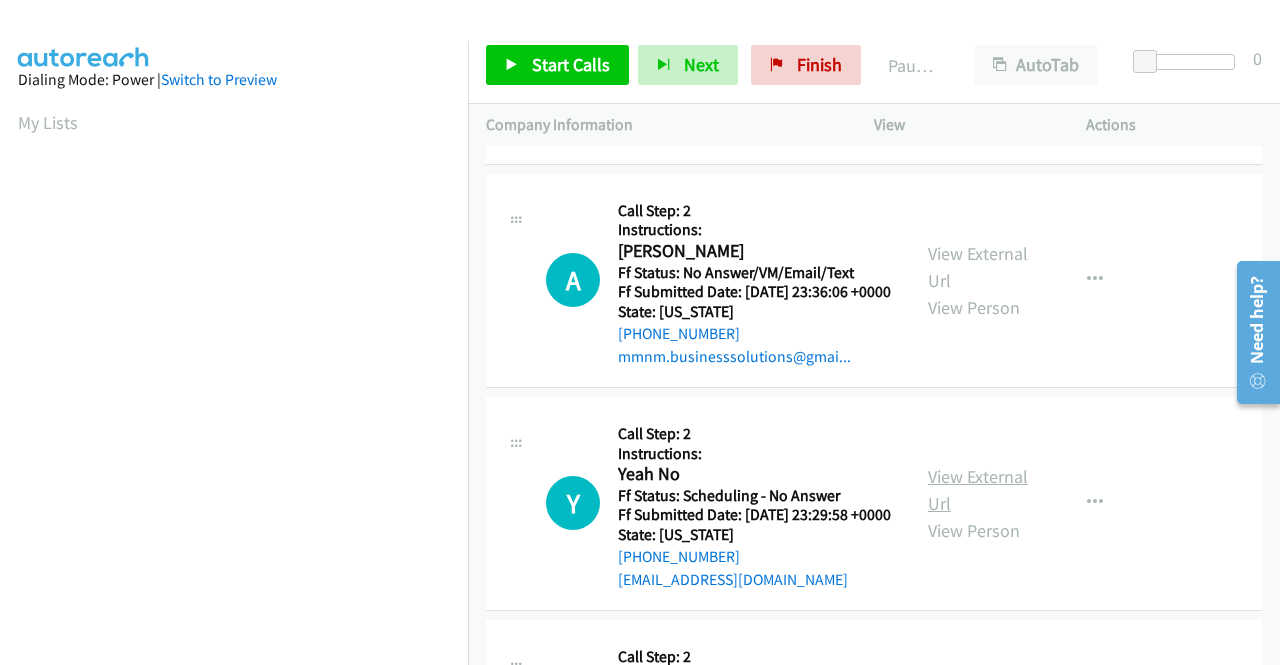 click on "View External Url" at bounding box center (978, 490) 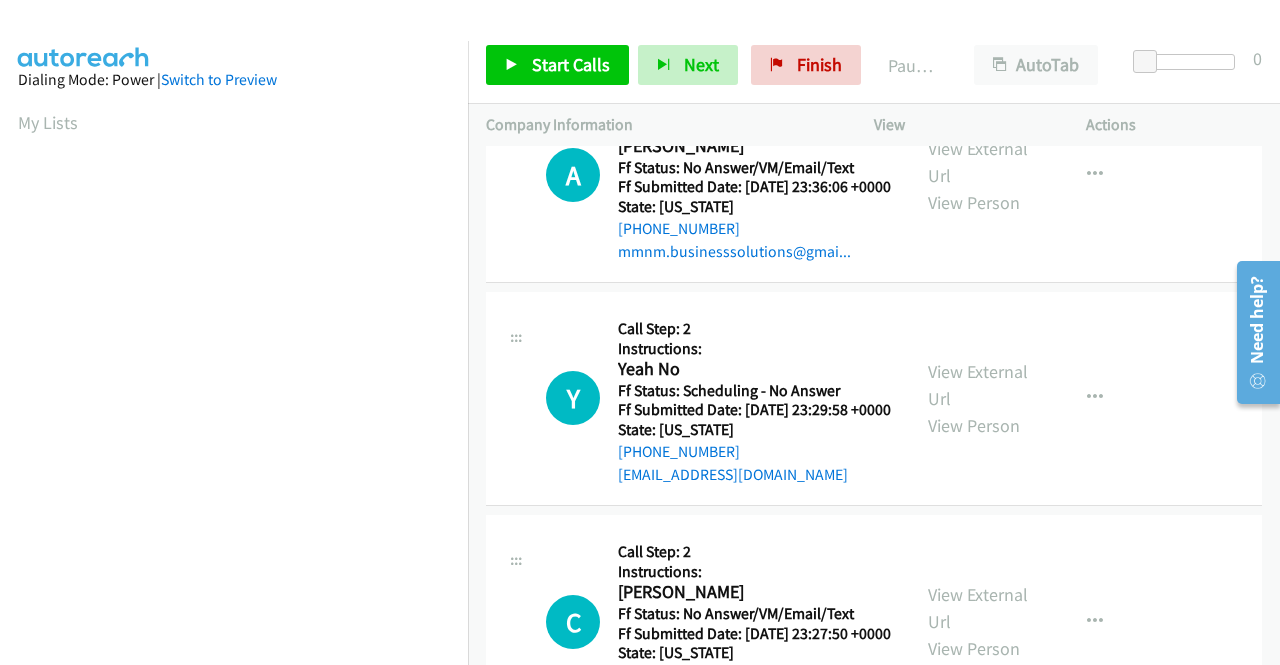scroll, scrollTop: 400, scrollLeft: 0, axis: vertical 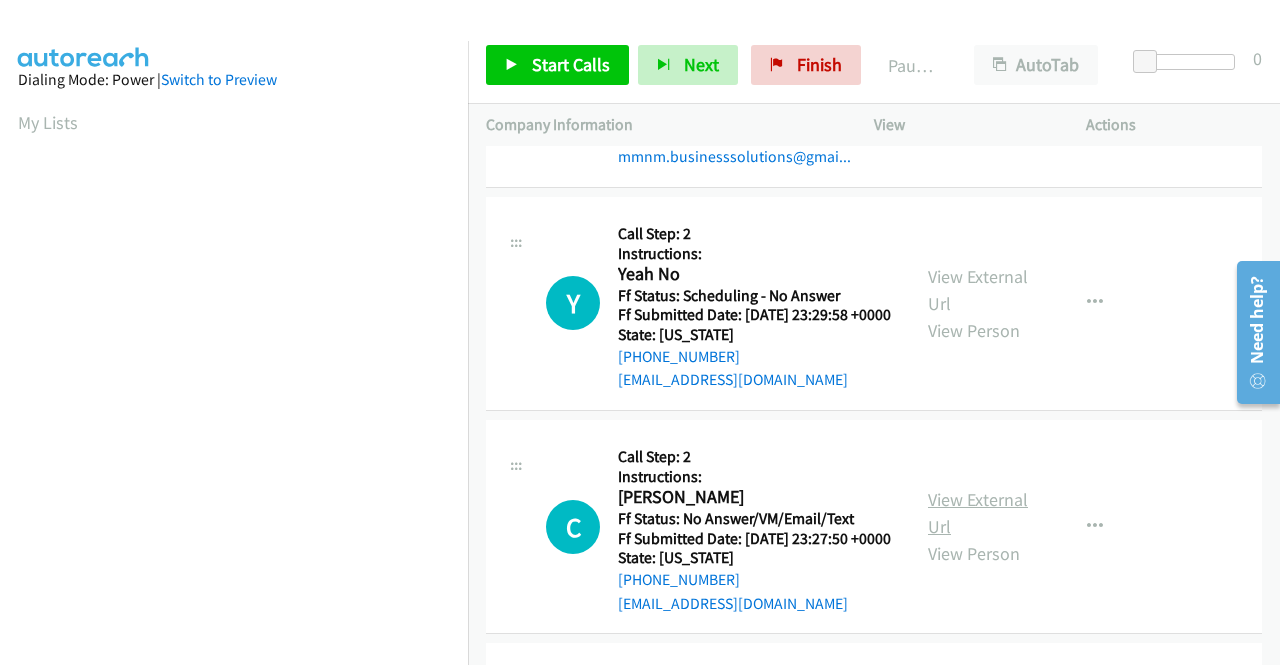 click on "View External Url" at bounding box center [978, 513] 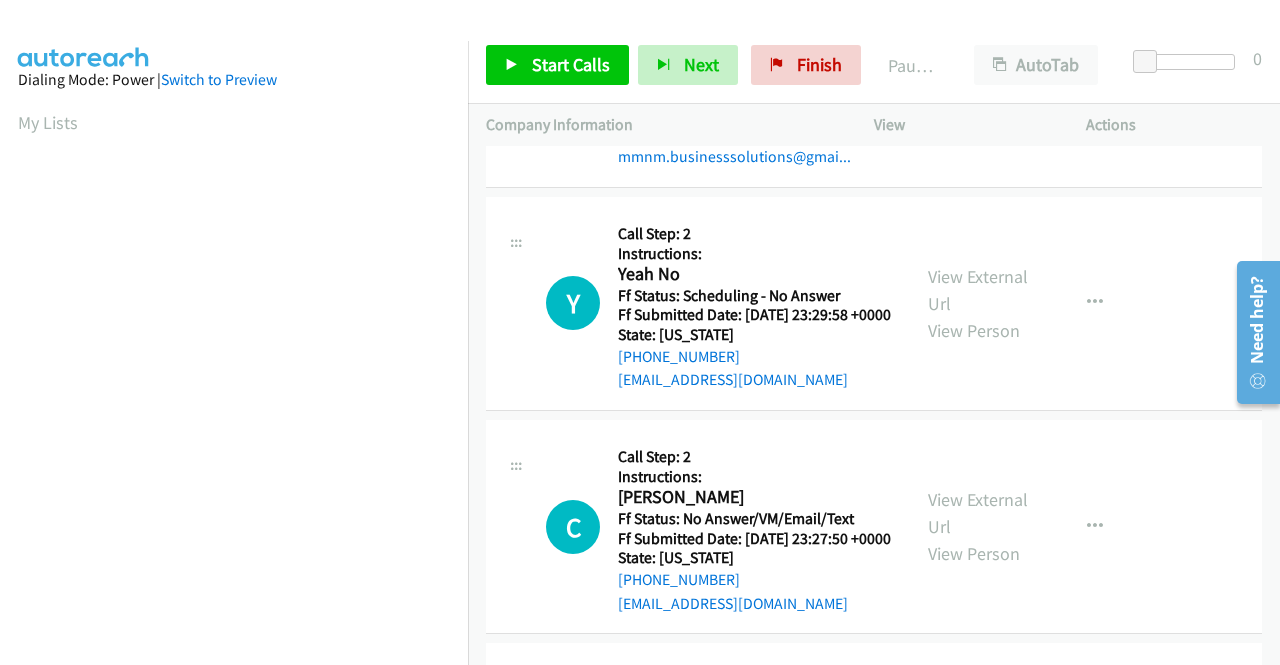 scroll, scrollTop: 300, scrollLeft: 0, axis: vertical 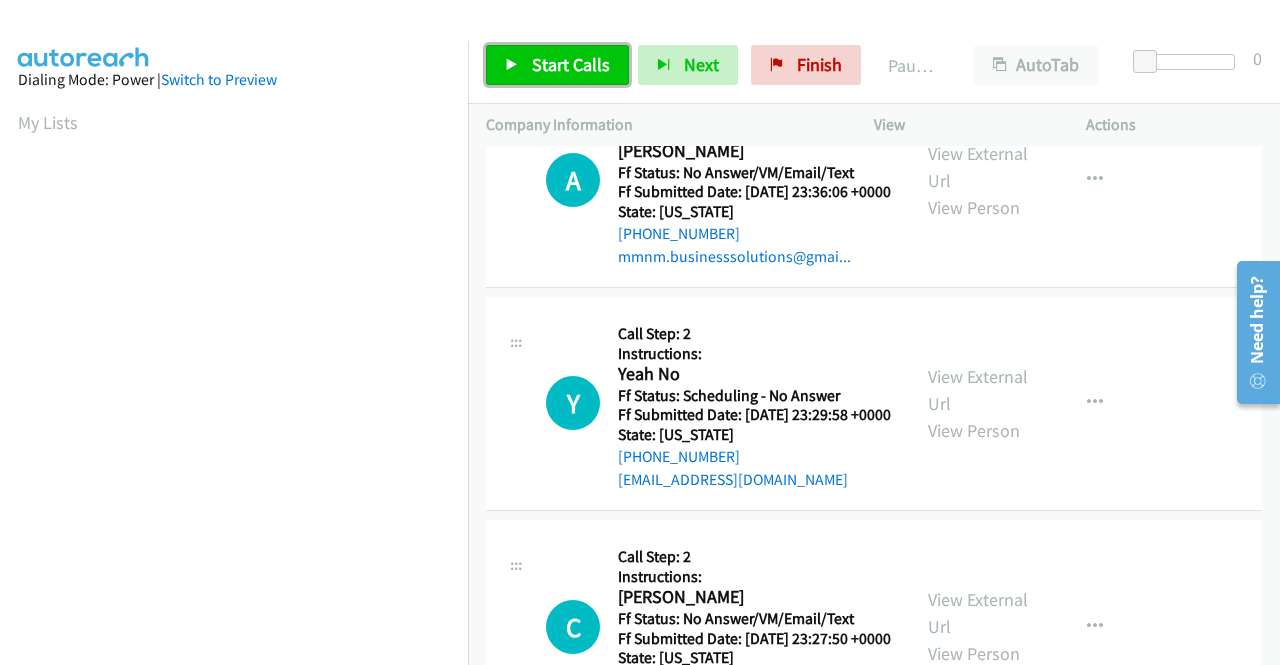 click on "Start Calls" at bounding box center [571, 64] 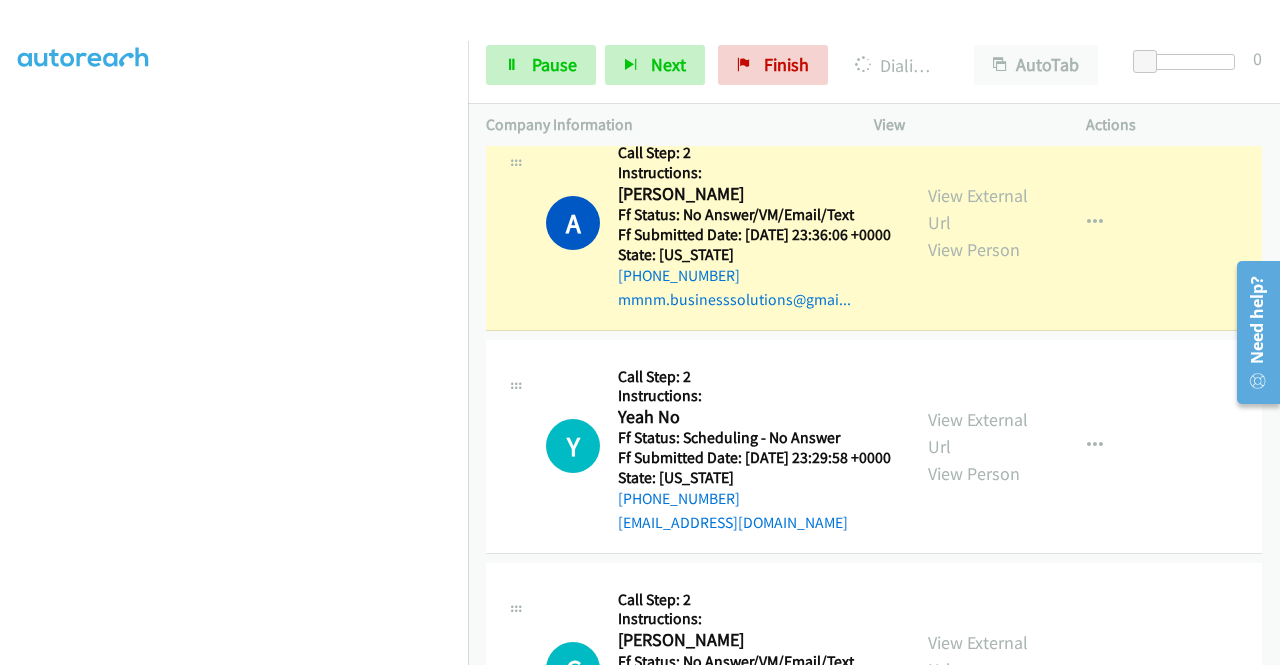 scroll, scrollTop: 413, scrollLeft: 0, axis: vertical 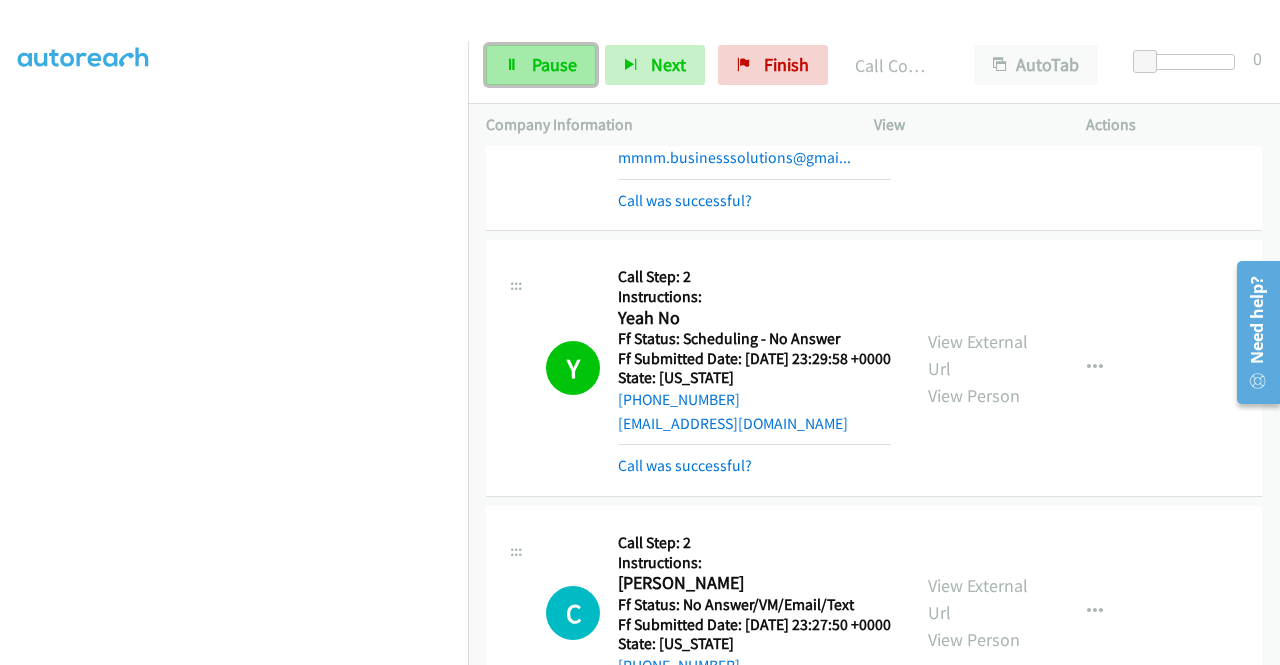 click on "Pause" at bounding box center (541, 65) 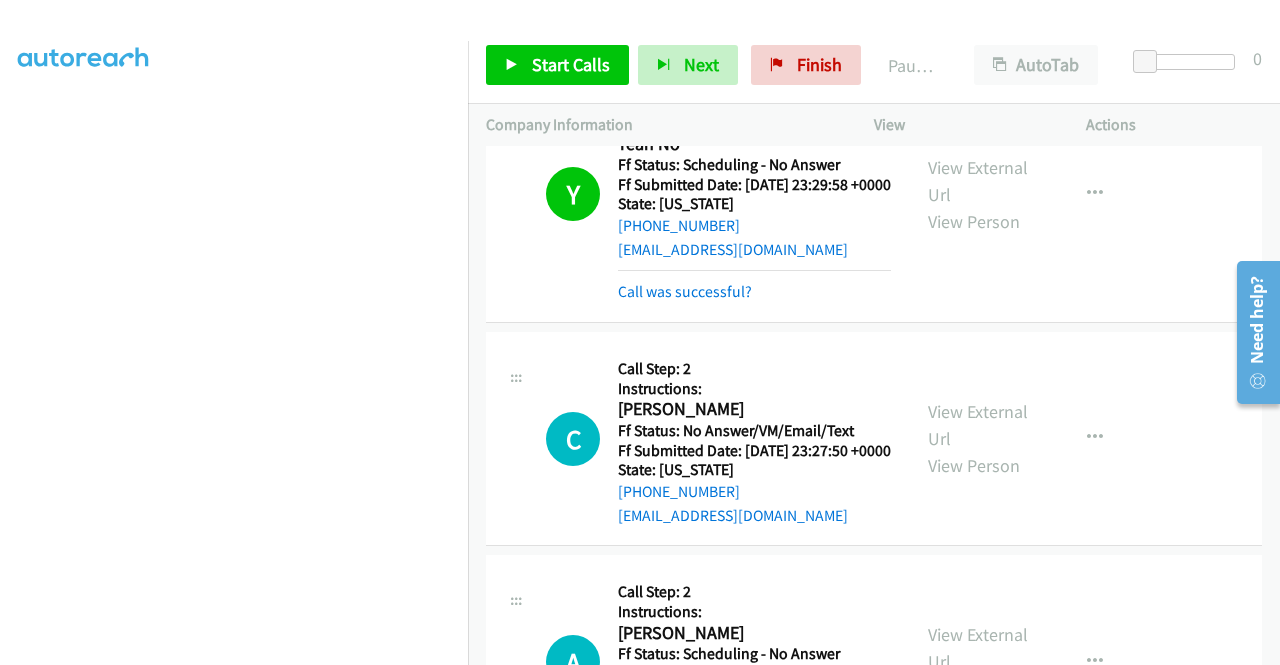 scroll, scrollTop: 742, scrollLeft: 0, axis: vertical 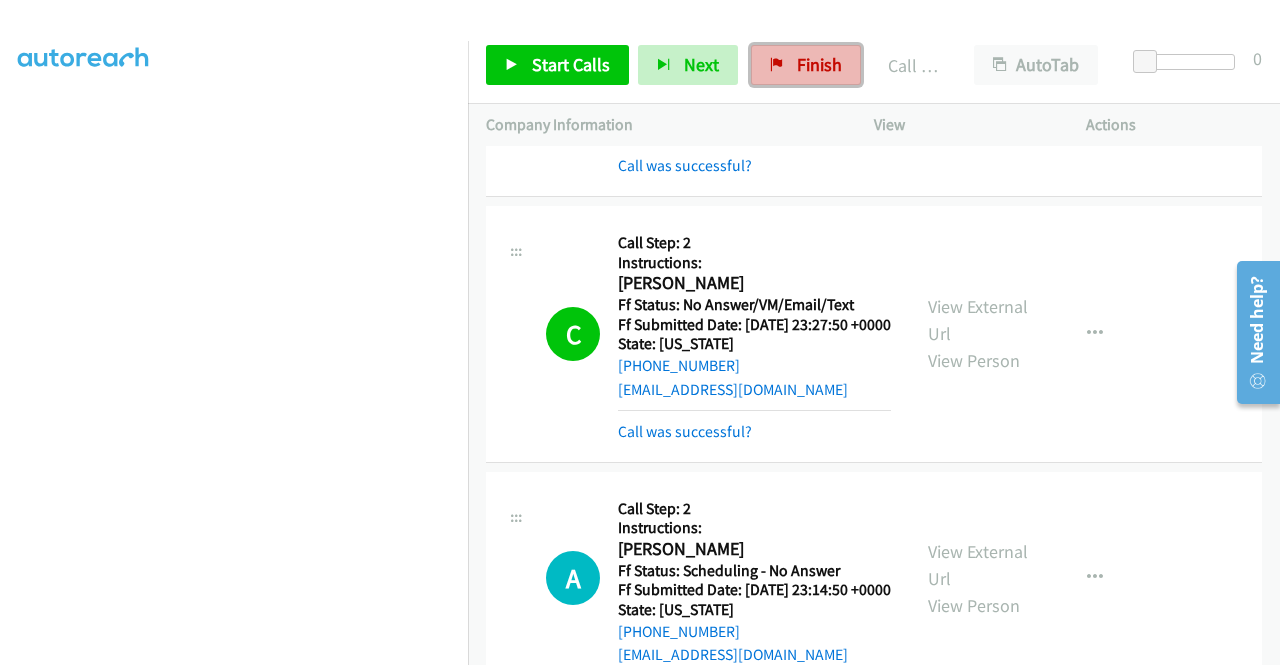click on "Finish" at bounding box center [819, 64] 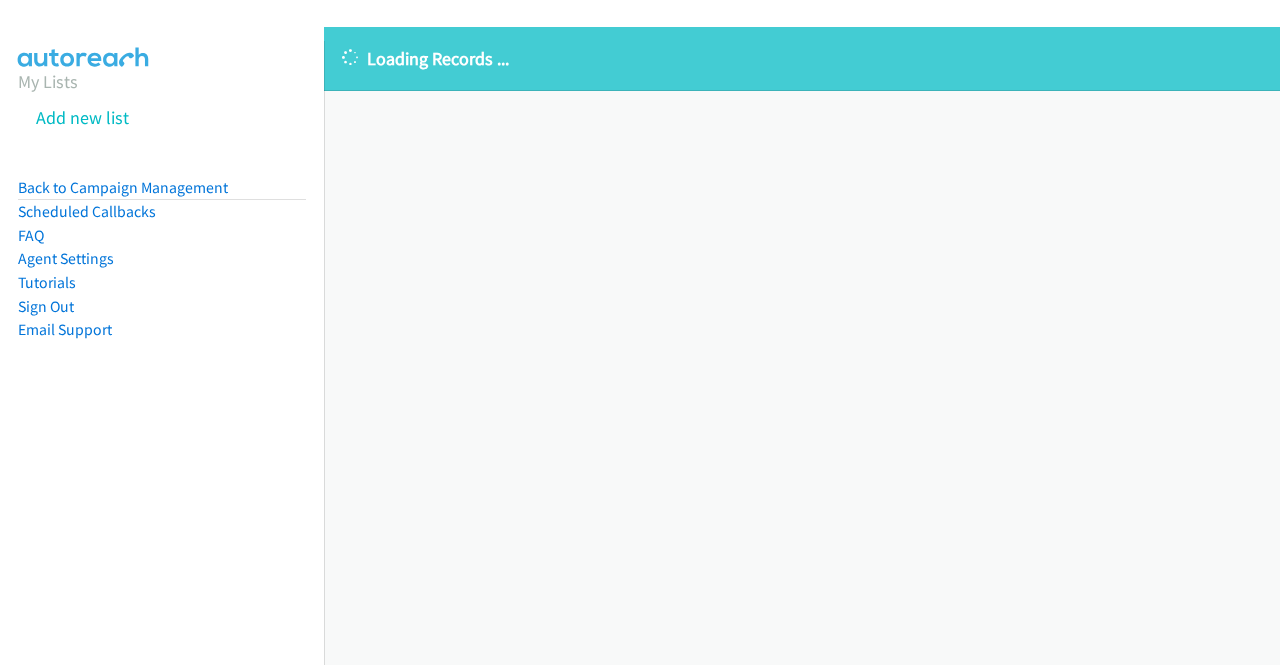 scroll, scrollTop: 0, scrollLeft: 0, axis: both 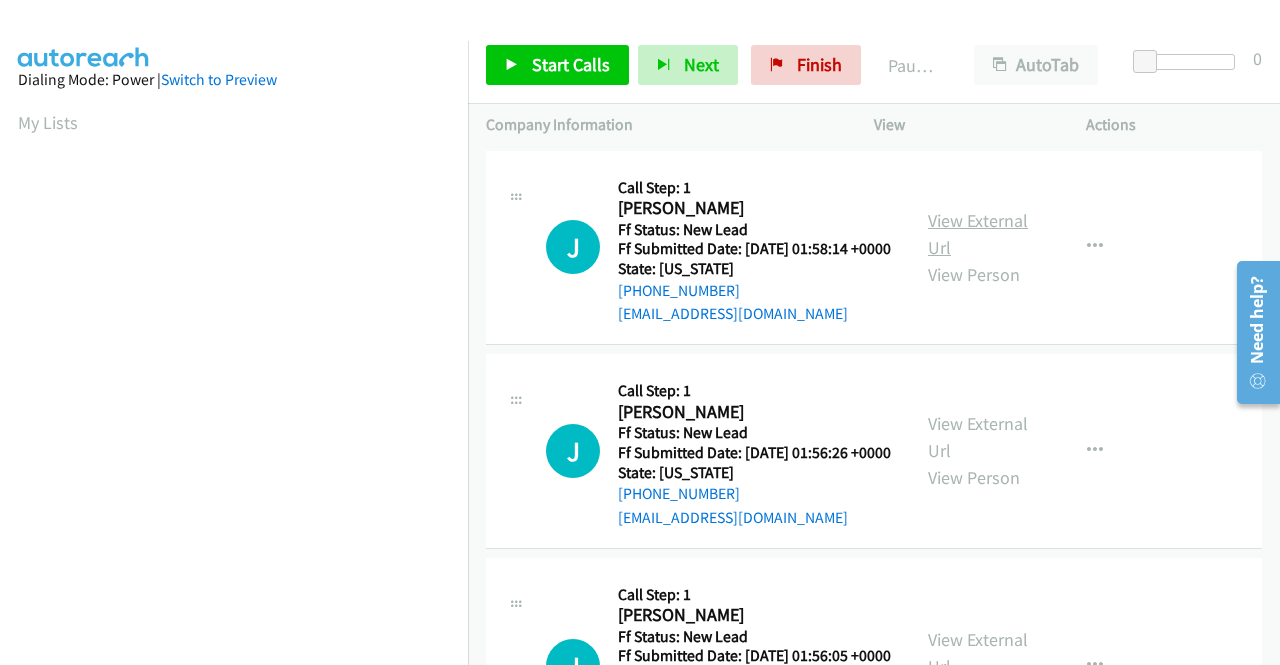click on "View External Url" at bounding box center (978, 234) 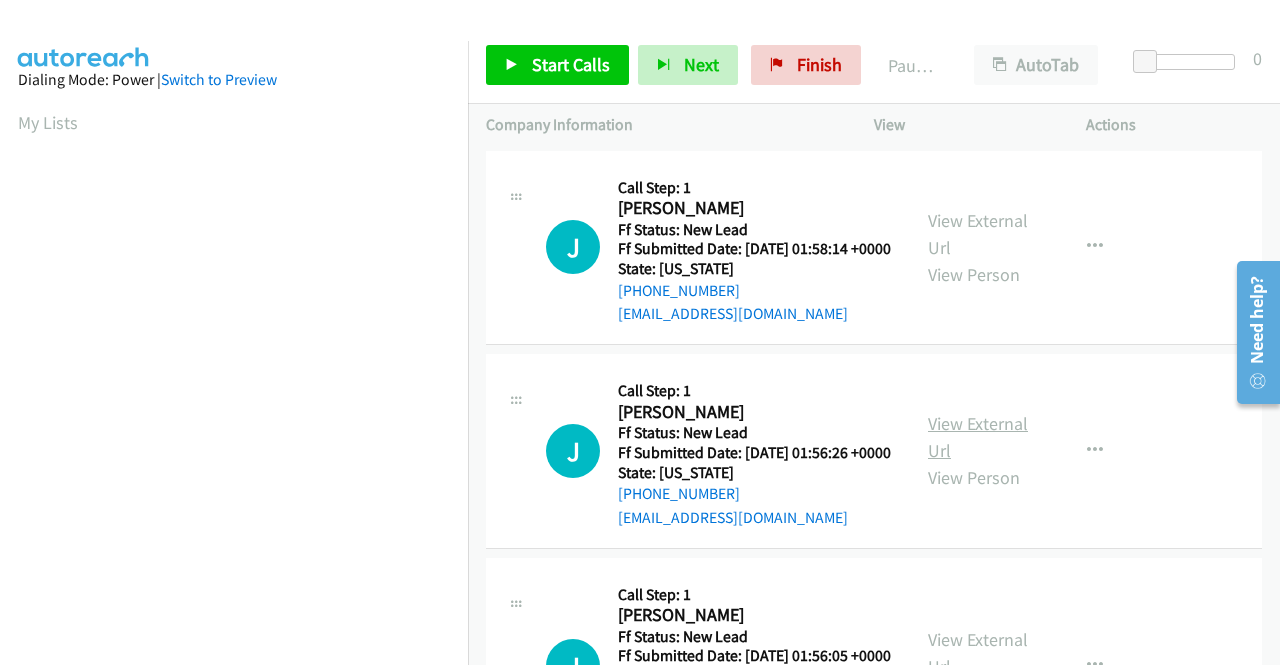 click on "View External Url" at bounding box center (978, 437) 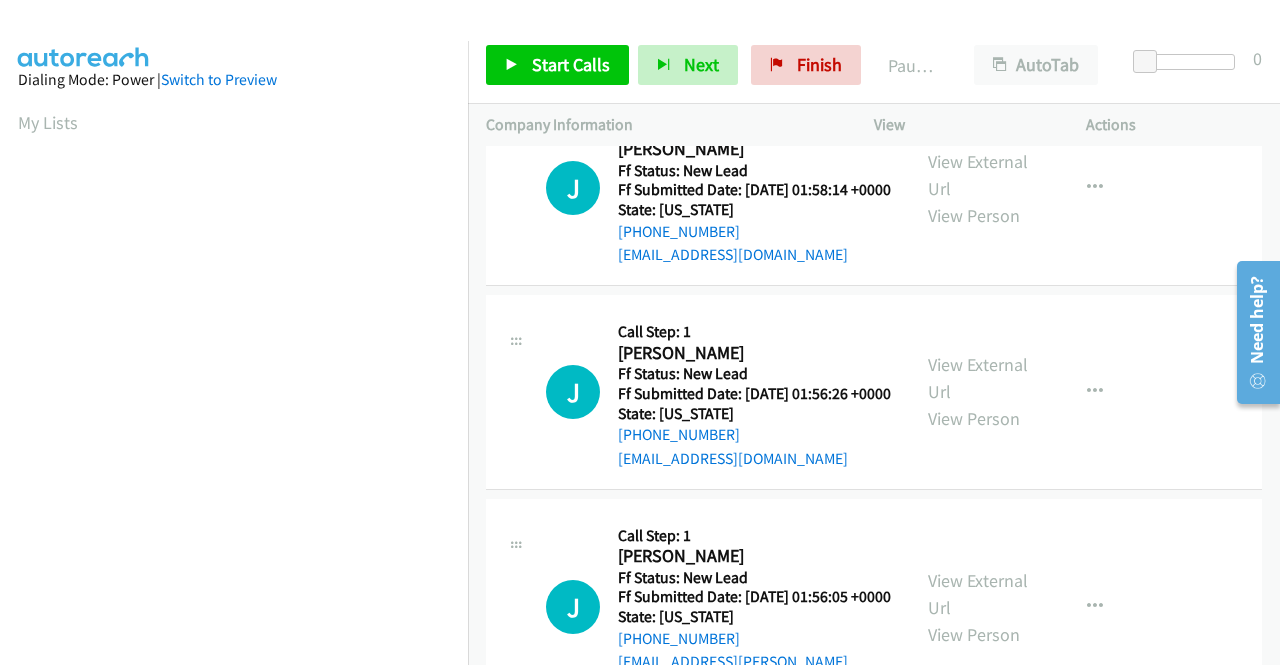 scroll, scrollTop: 100, scrollLeft: 0, axis: vertical 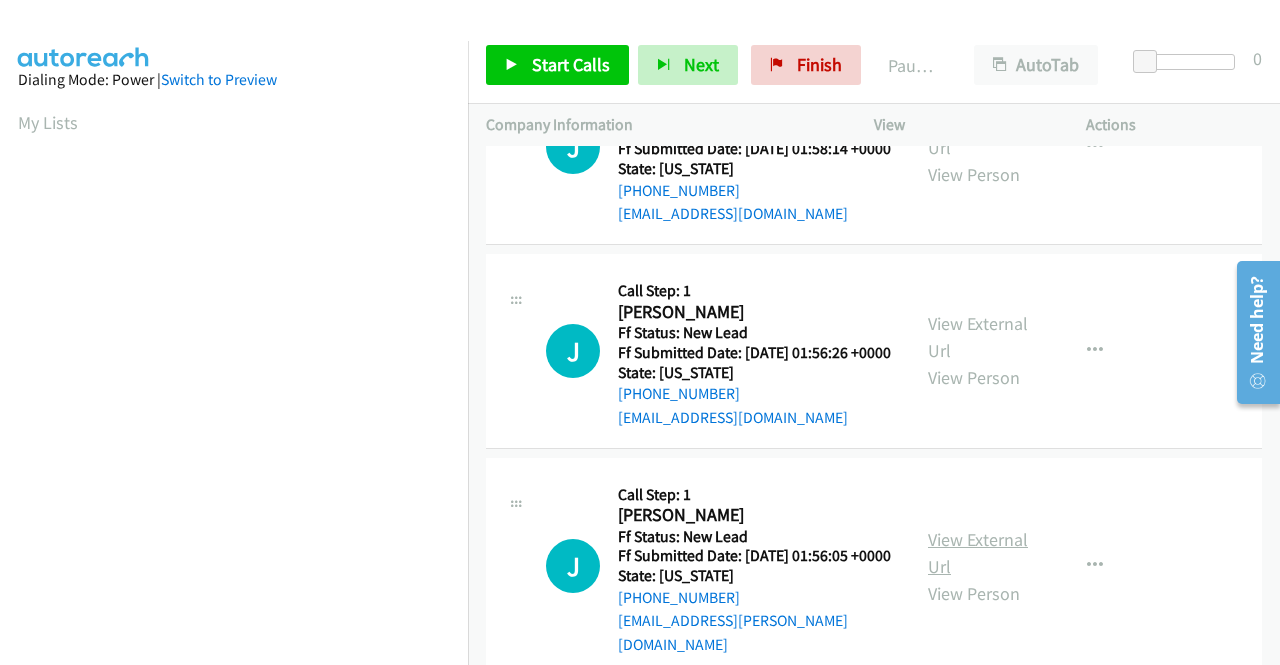 click on "View External Url" at bounding box center [978, 553] 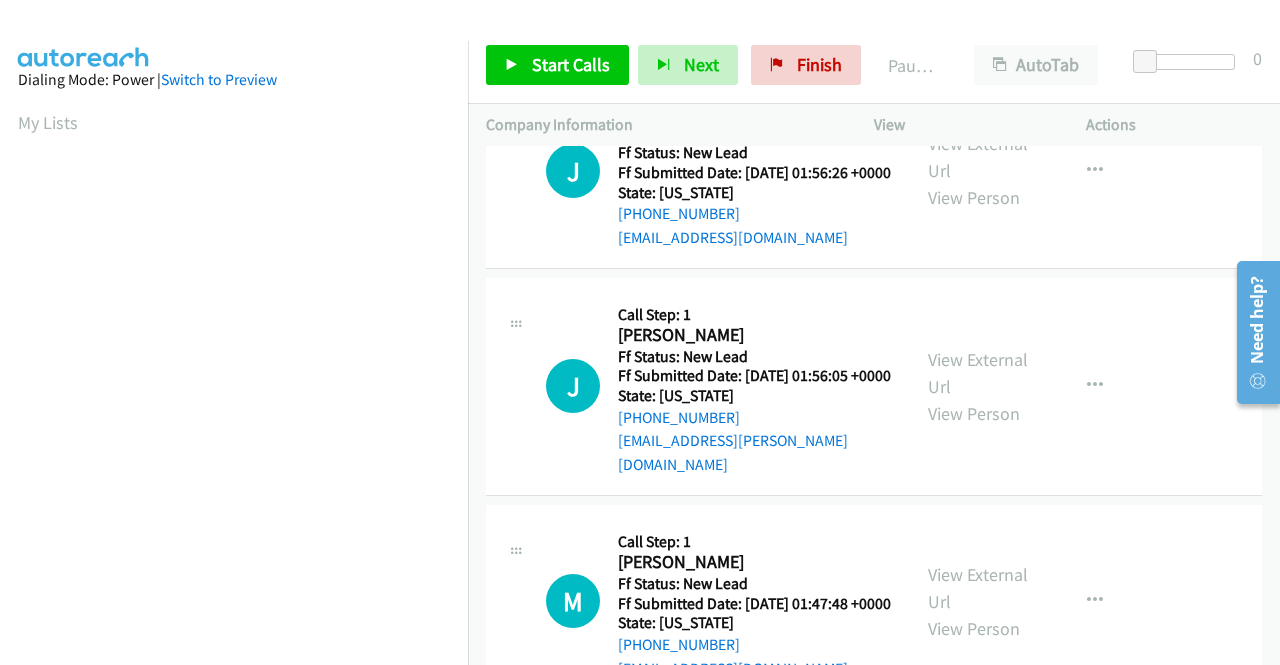 scroll, scrollTop: 300, scrollLeft: 0, axis: vertical 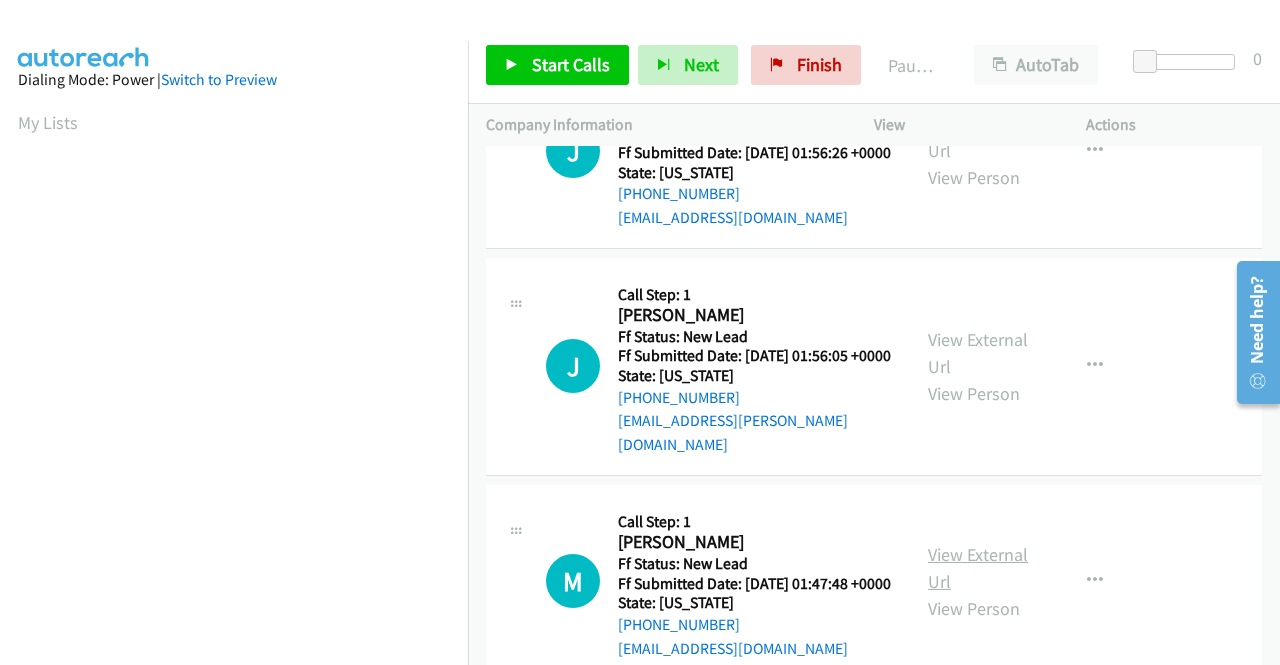 click on "View External Url" at bounding box center (978, 568) 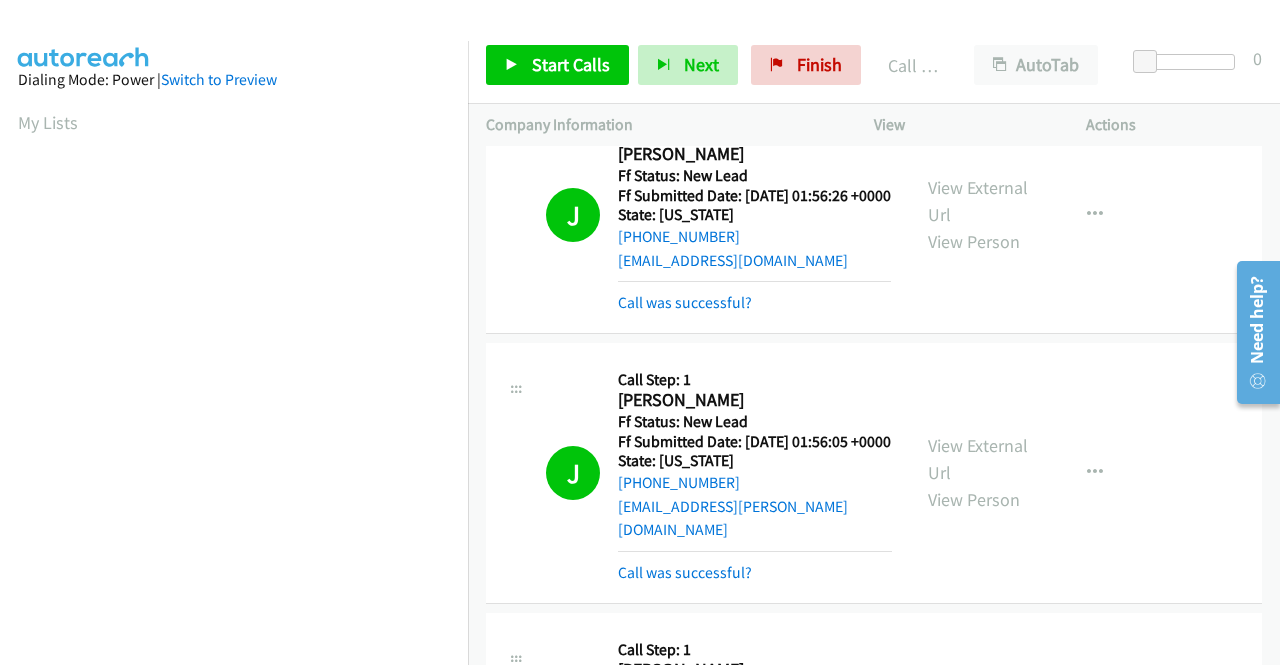 scroll, scrollTop: 456, scrollLeft: 0, axis: vertical 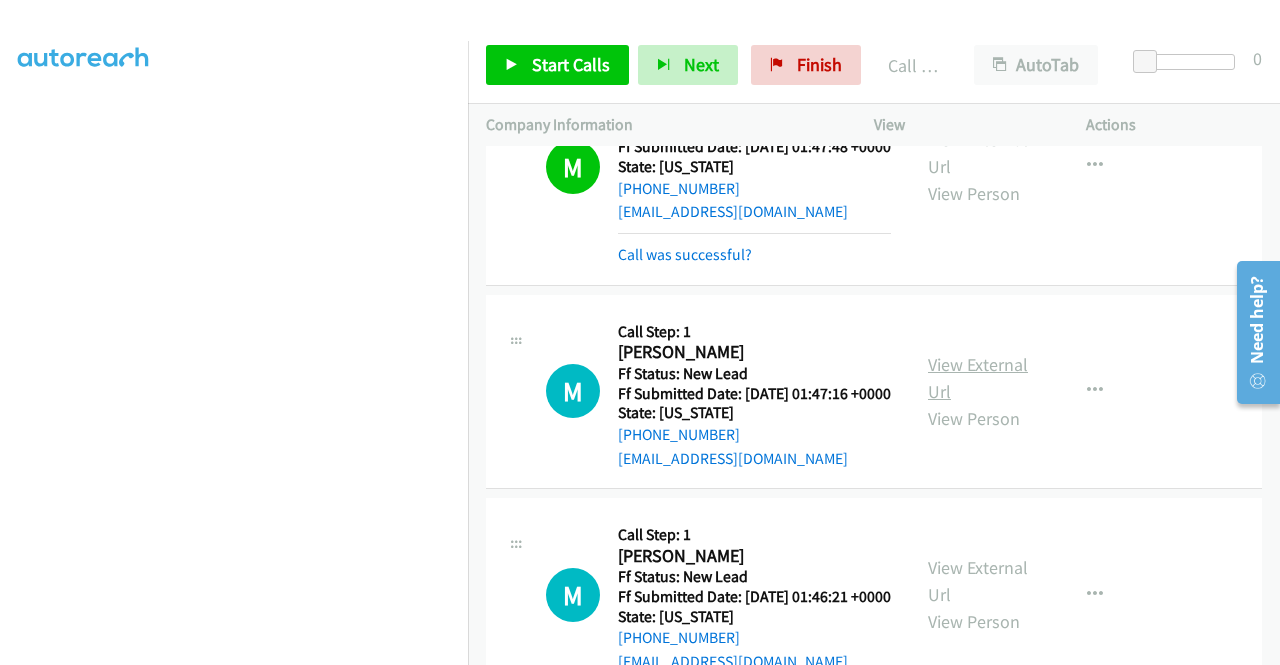 click on "View External Url" at bounding box center [978, 378] 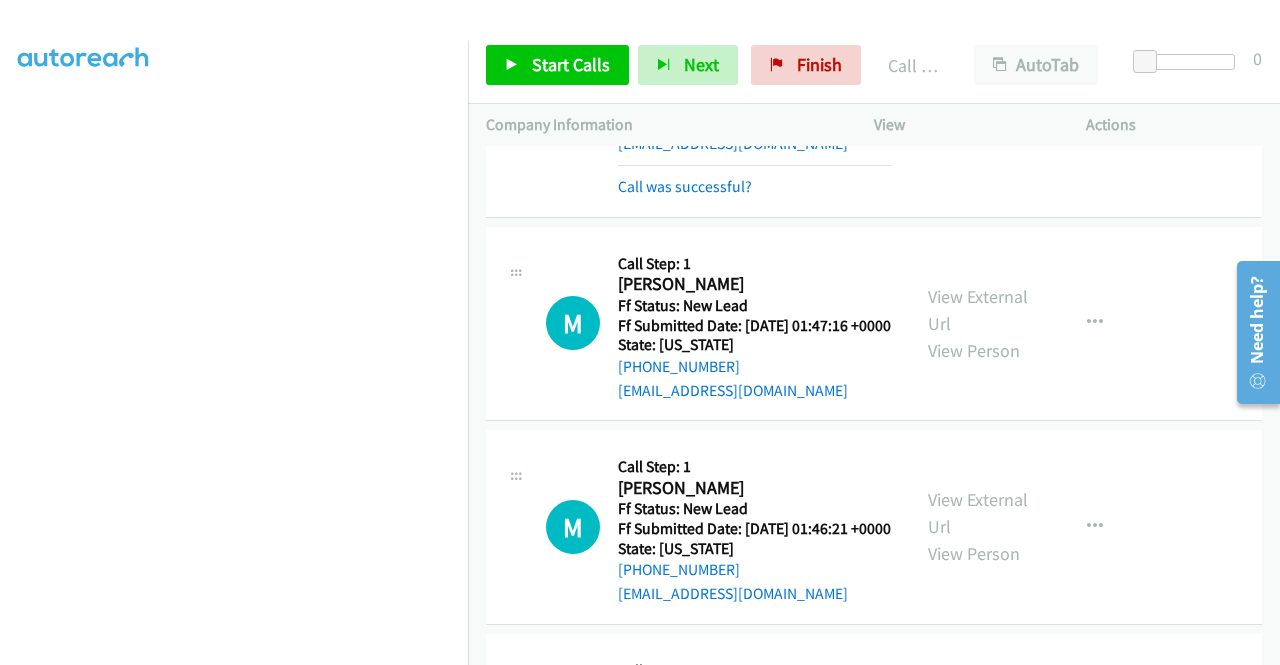 scroll, scrollTop: 964, scrollLeft: 0, axis: vertical 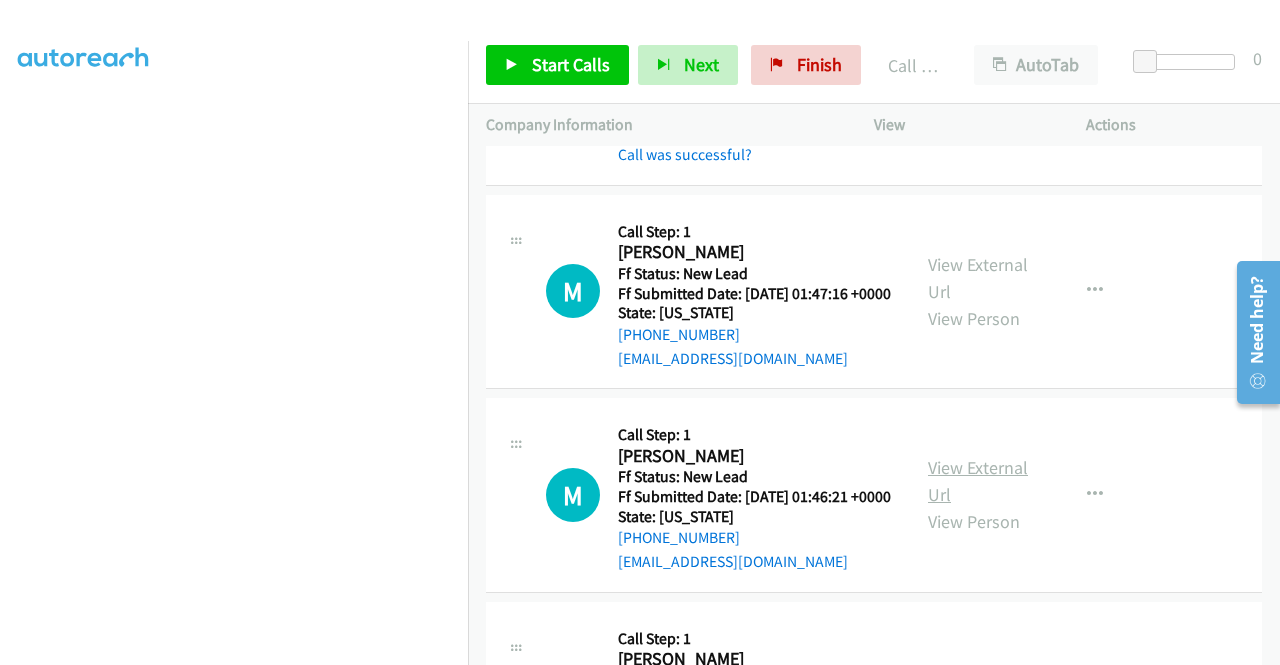 click on "View External Url" at bounding box center [978, 481] 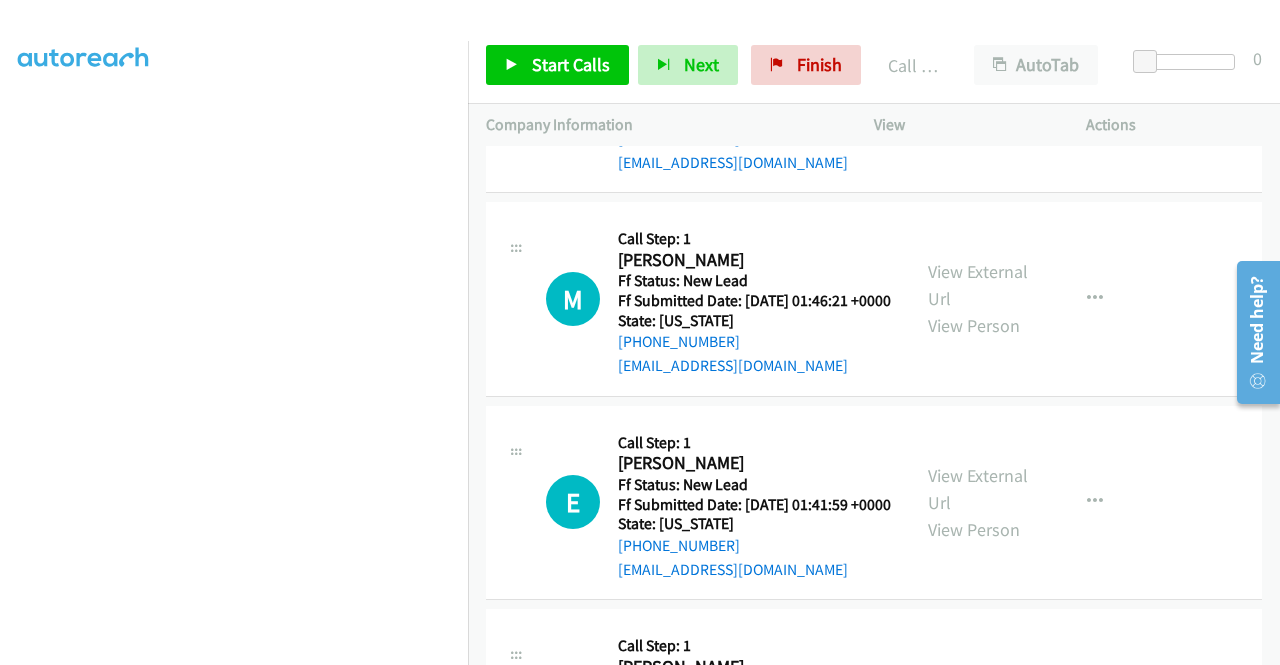 scroll, scrollTop: 1264, scrollLeft: 0, axis: vertical 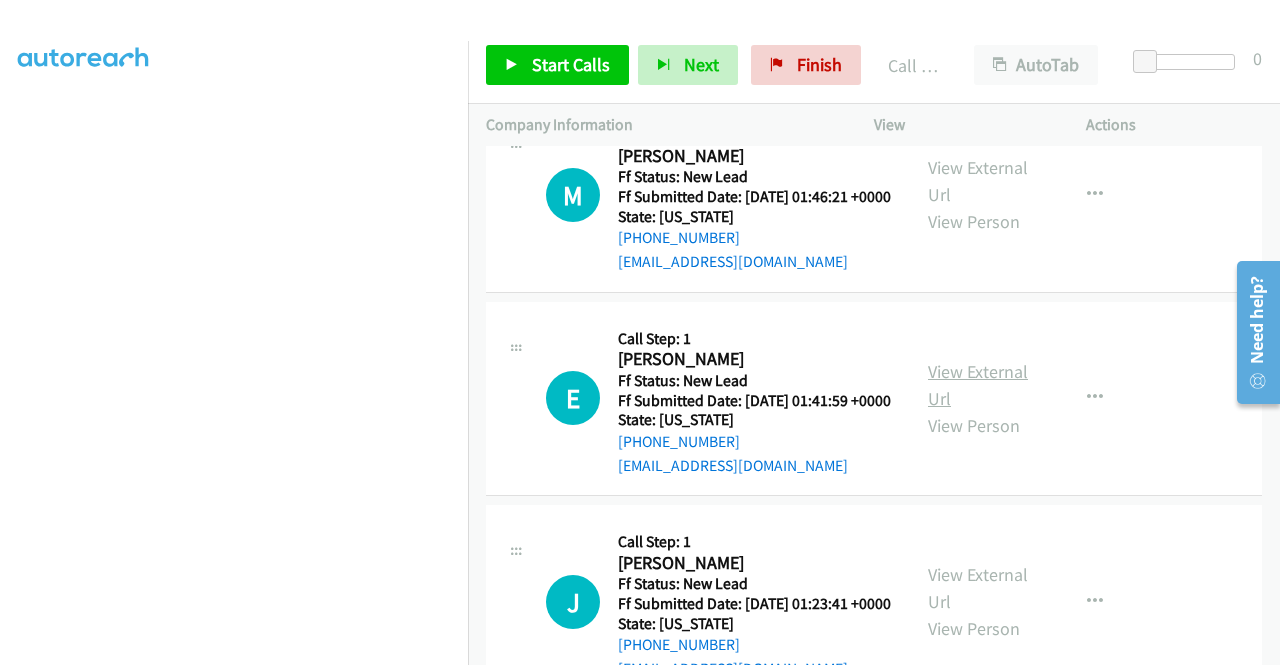click on "View External Url" at bounding box center (978, 385) 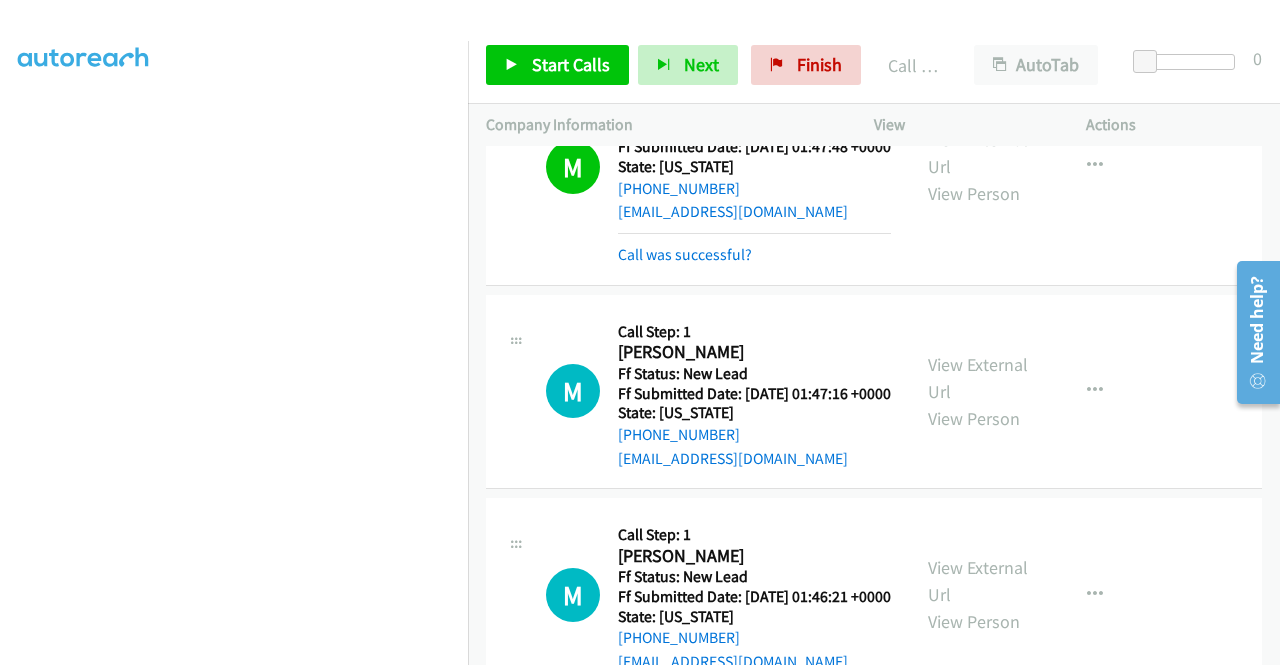 scroll, scrollTop: 1064, scrollLeft: 0, axis: vertical 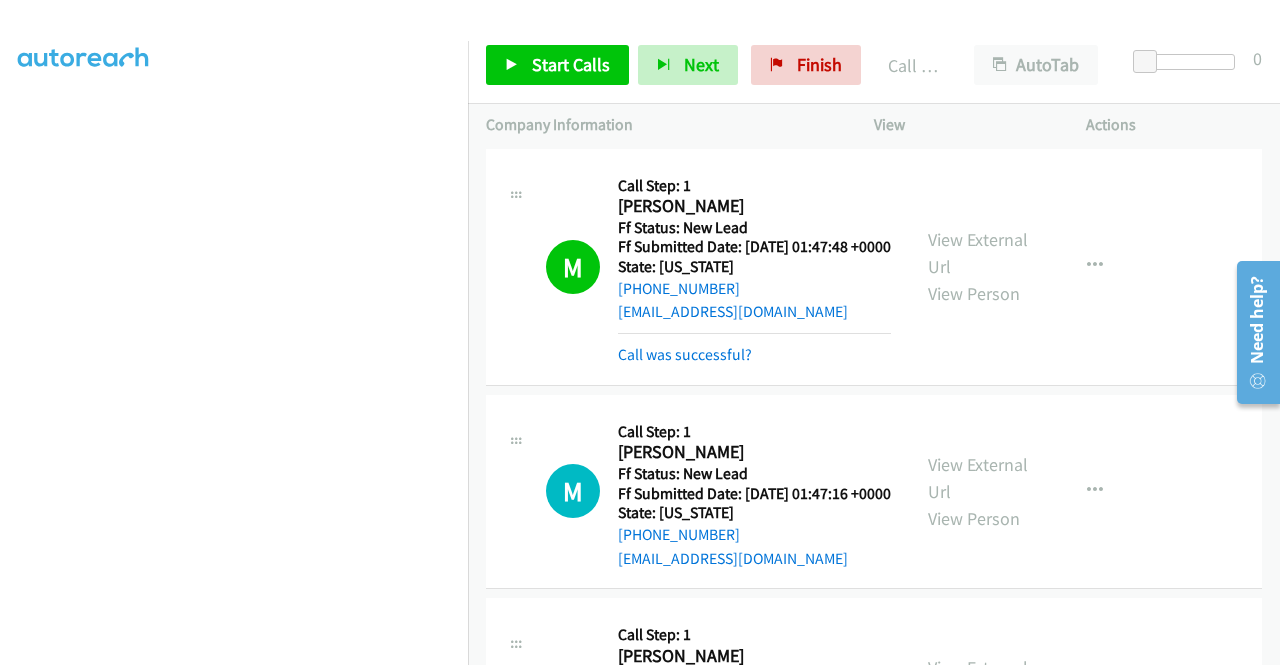 click on "M
Callback Scheduled
Call Step: 1
[PERSON_NAME]
America/Los_Angeles
Ff Status: New Lead
Ff Submitted Date: [DATE] 01:47:48 +0000
State: [US_STATE]
[PHONE_NUMBER]
[EMAIL_ADDRESS][DOMAIN_NAME]
Call was successful?
View External Url
View Person
View External Url
Email
Schedule/Manage Callback
Skip Call
Add to do not call list" at bounding box center (874, 267) 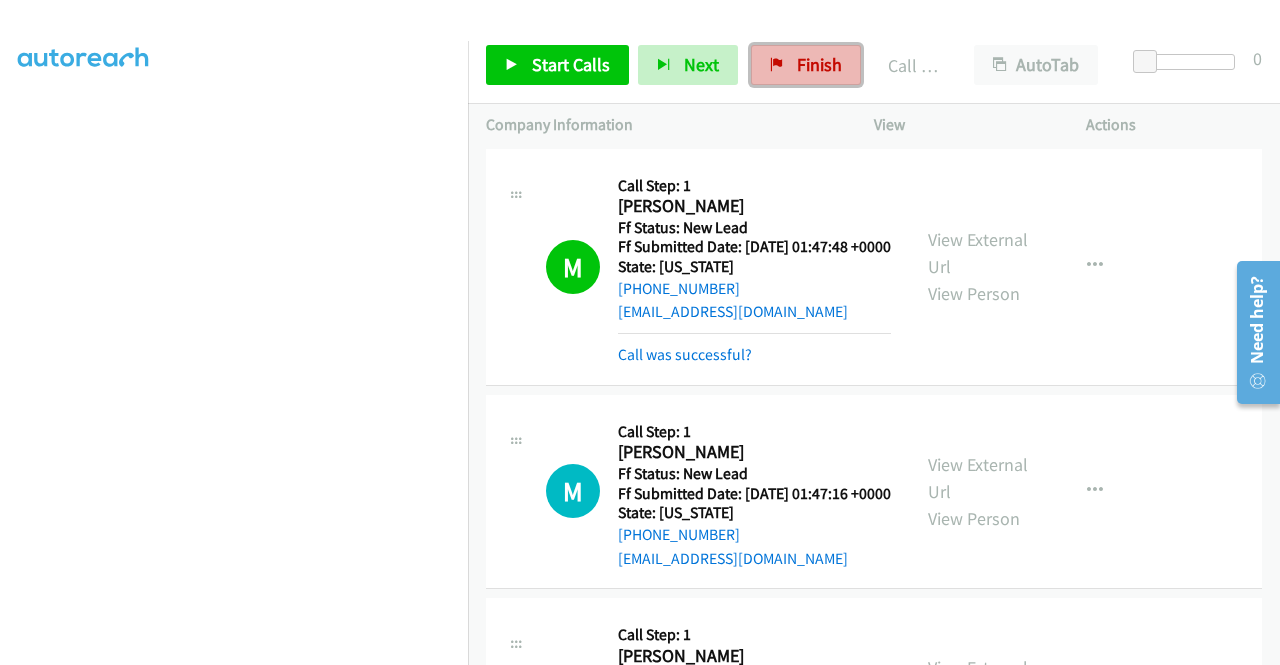 click on "Finish" at bounding box center (806, 65) 